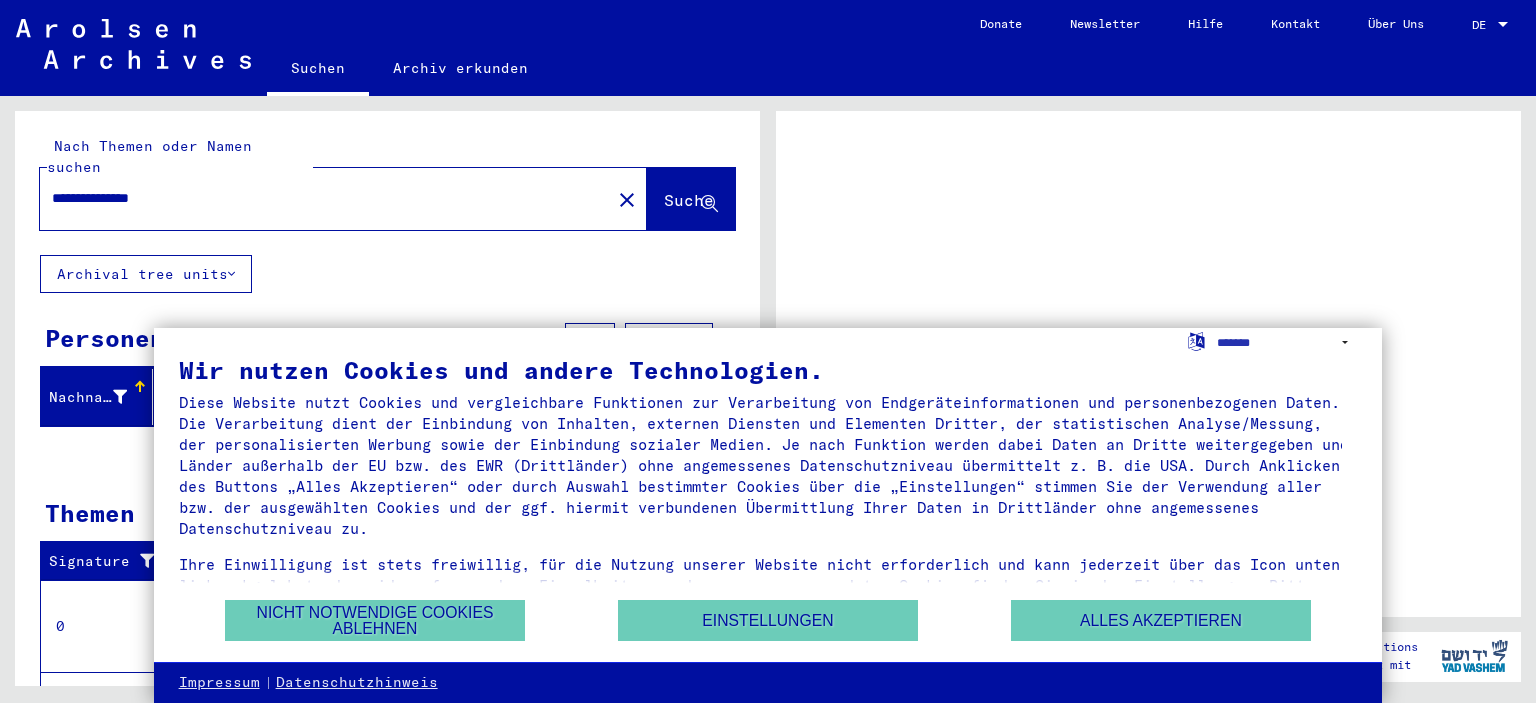 scroll, scrollTop: 0, scrollLeft: 0, axis: both 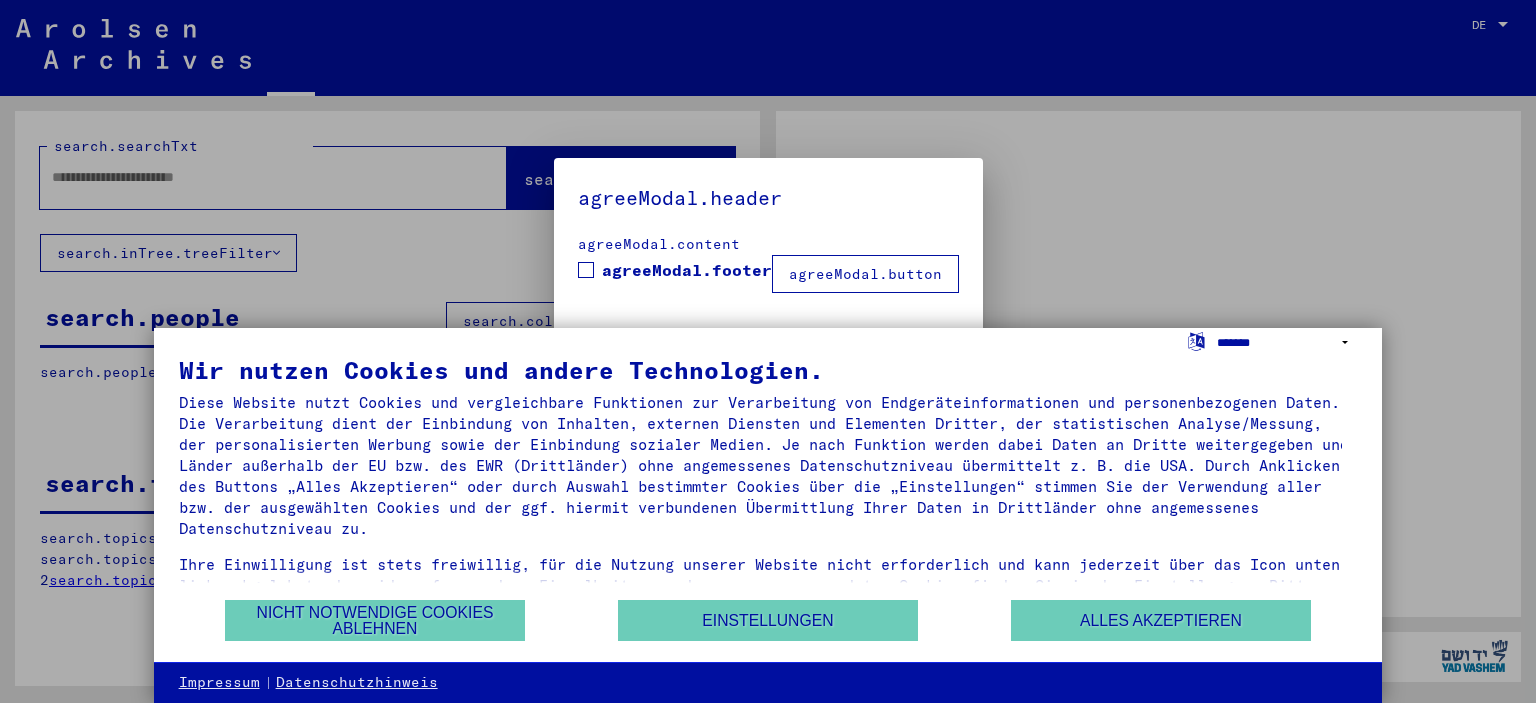 type on "**********" 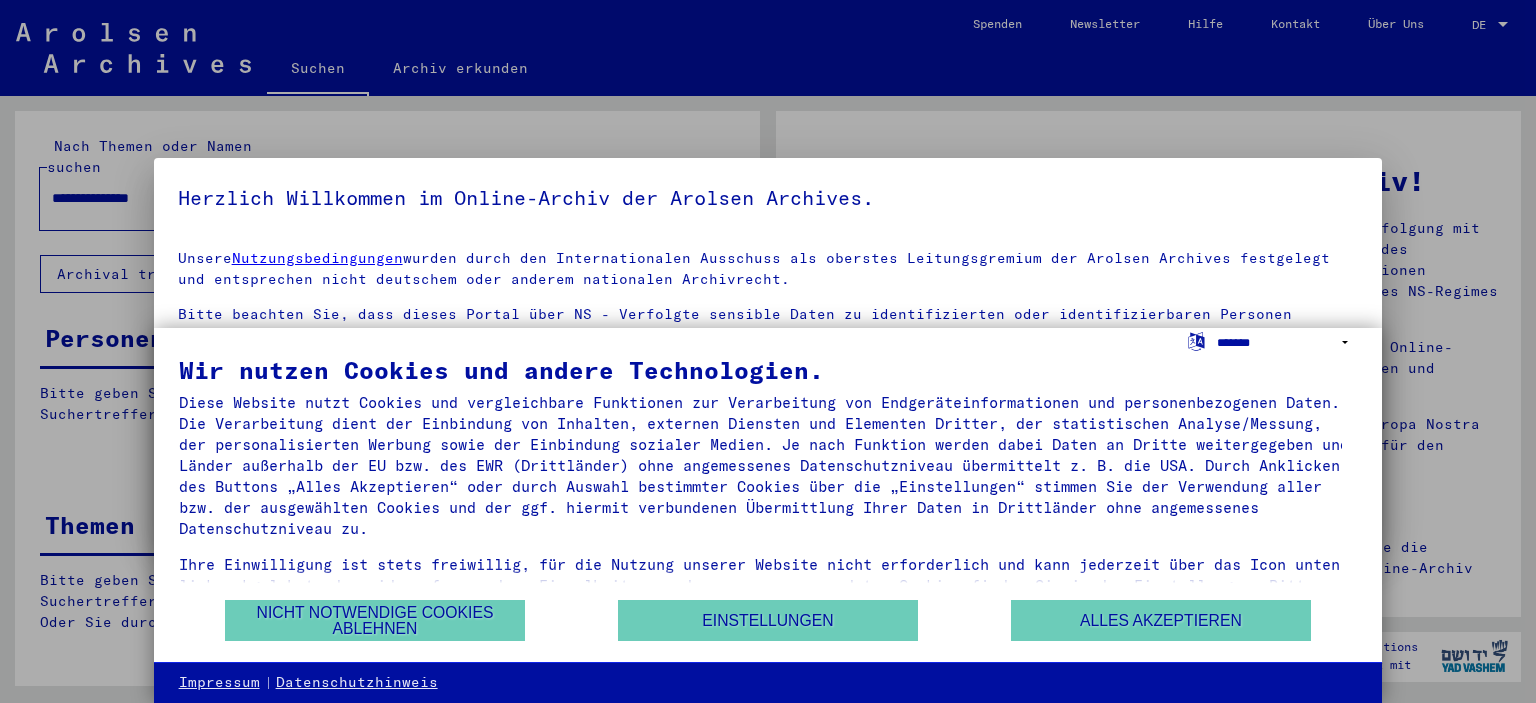 click on "**********" at bounding box center [1287, 342] 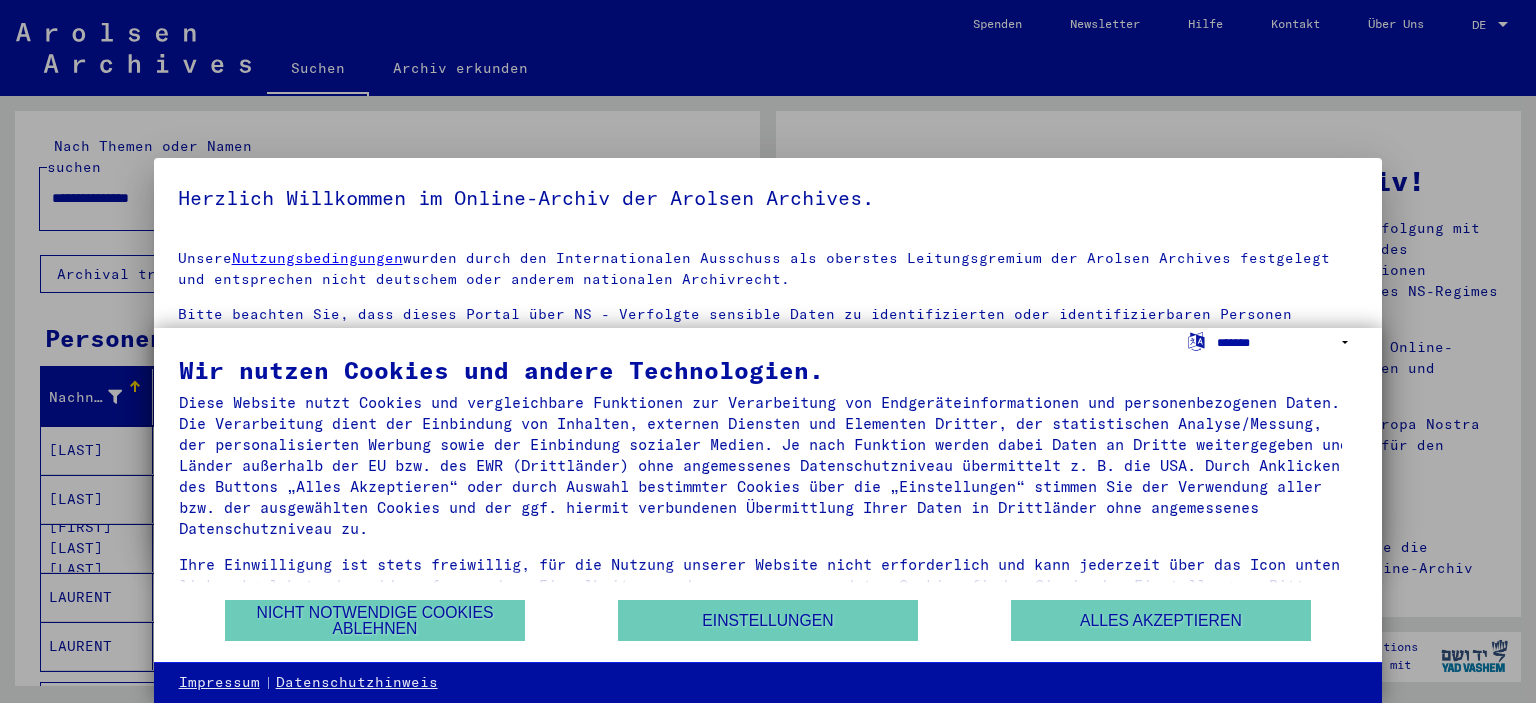 select on "*****" 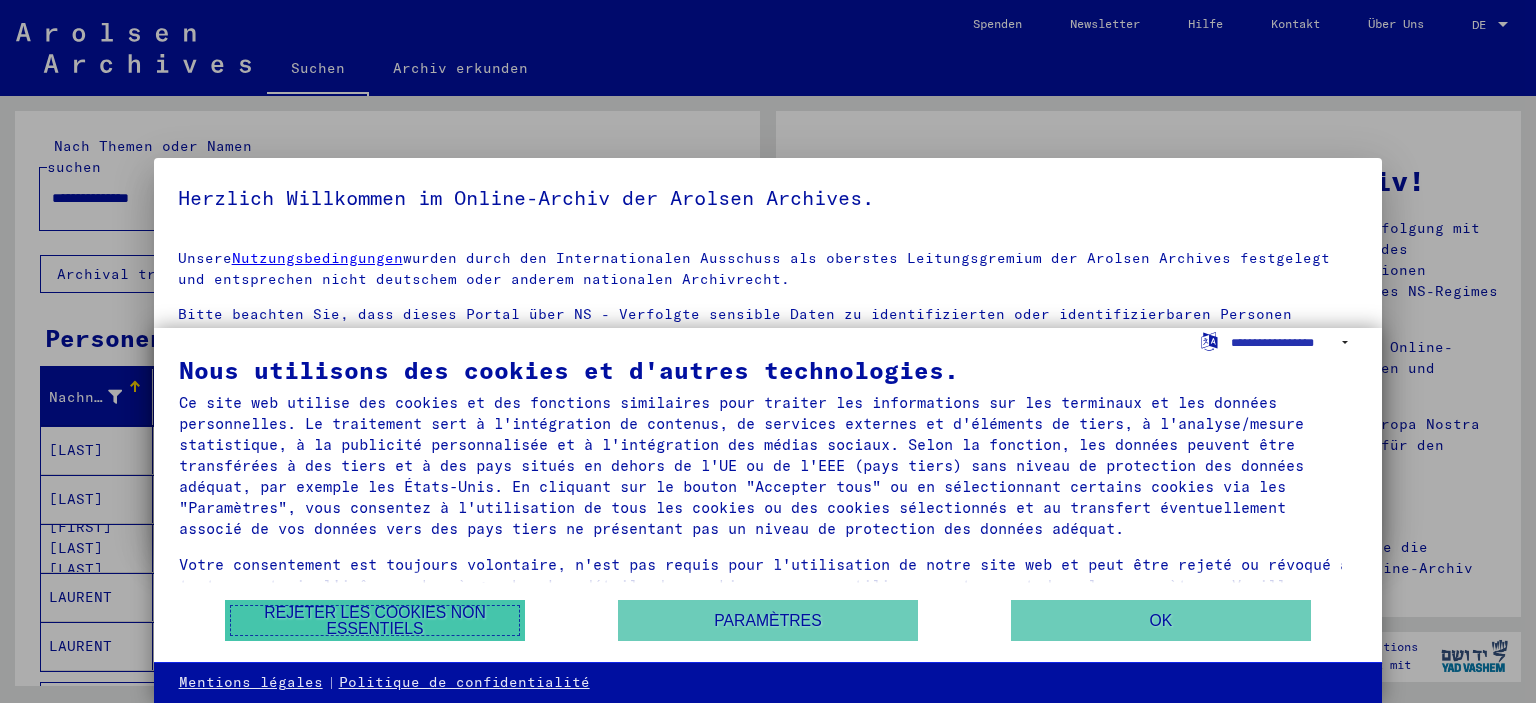 click on "Rejeter les cookies non essentiels" at bounding box center [375, 620] 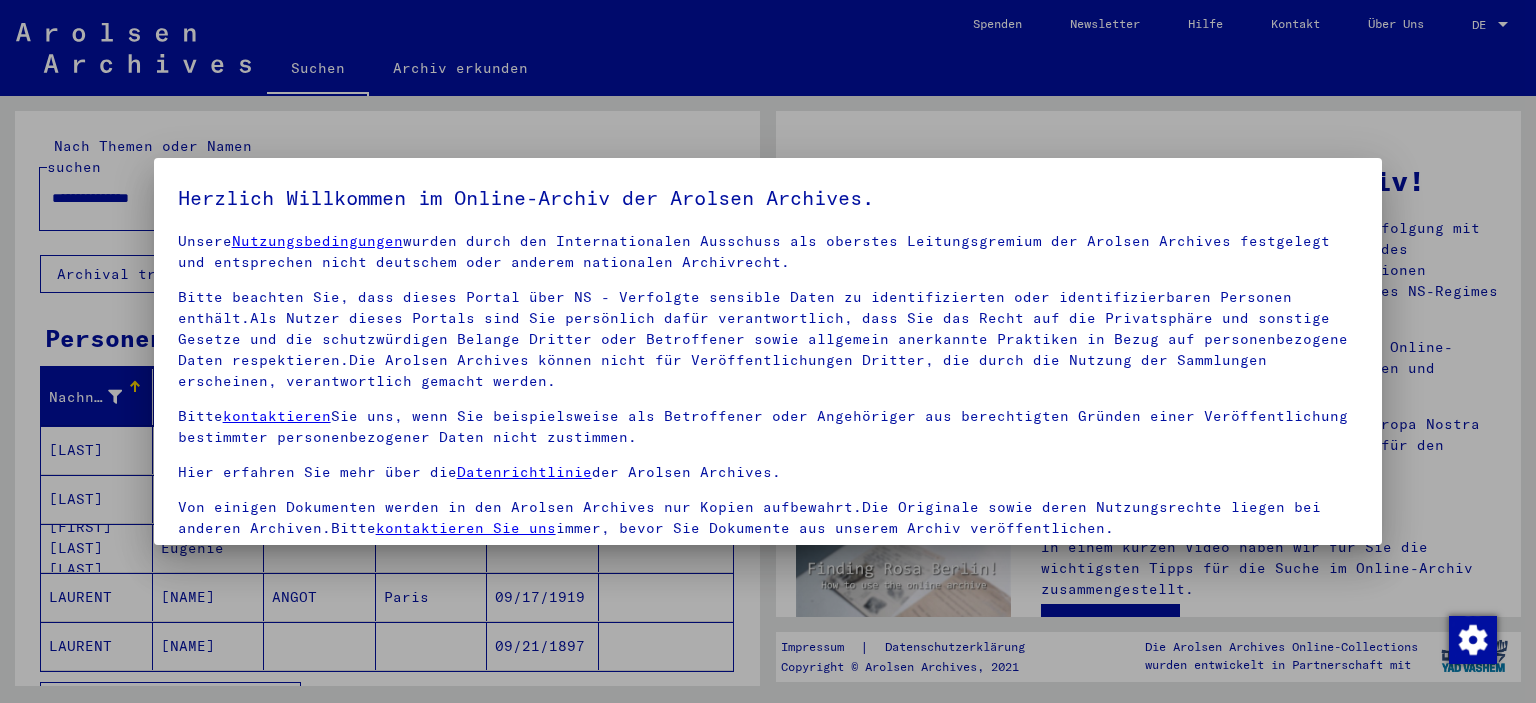 scroll, scrollTop: 22, scrollLeft: 0, axis: vertical 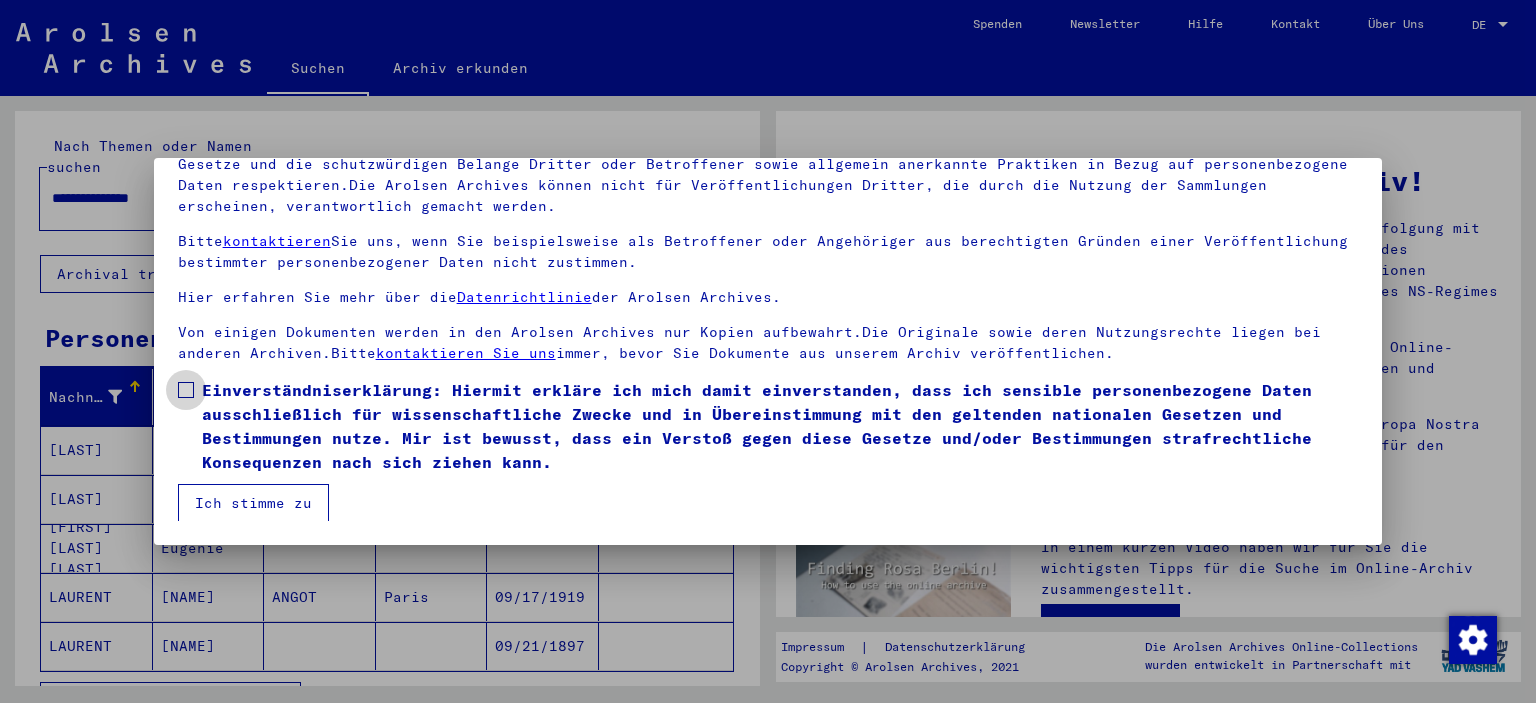 click at bounding box center (186, 390) 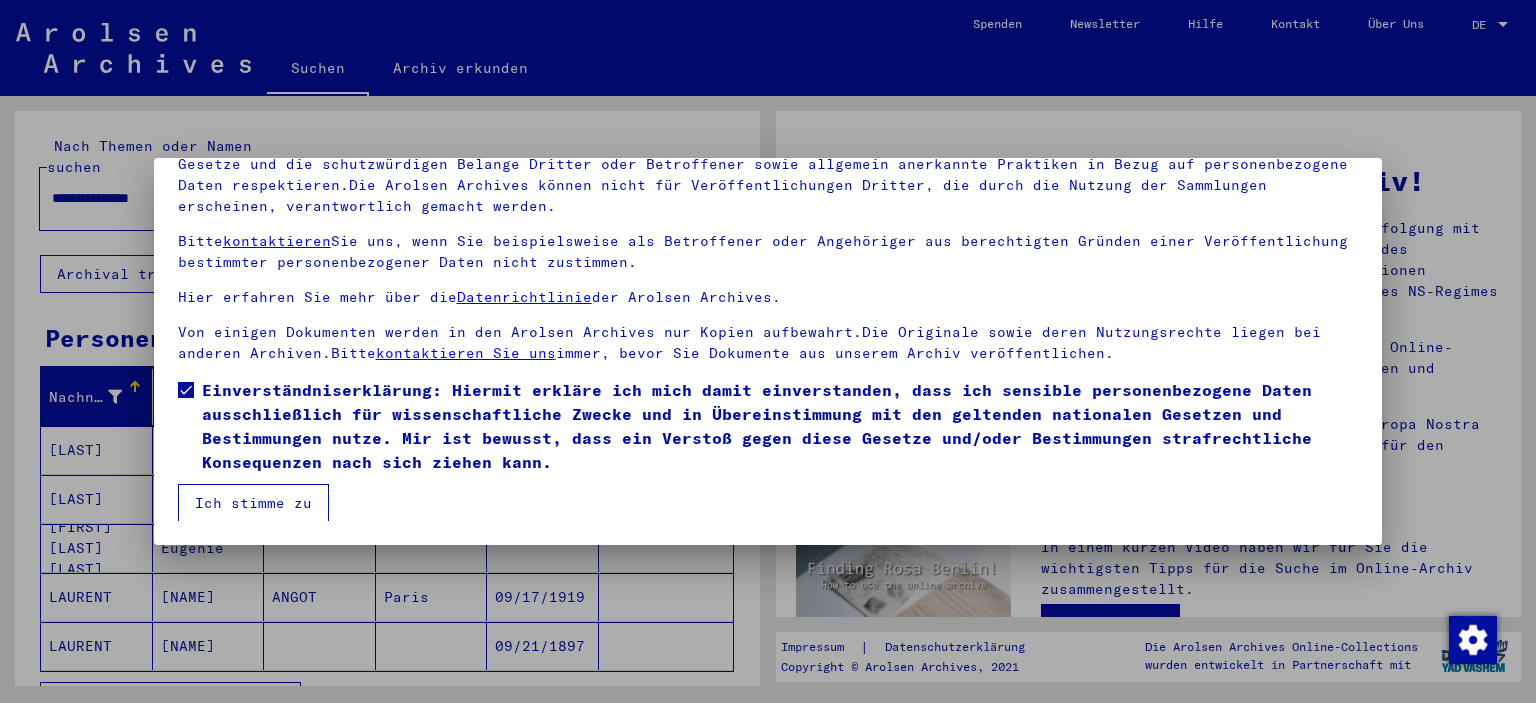 click on "Ich stimme zu" at bounding box center [253, 503] 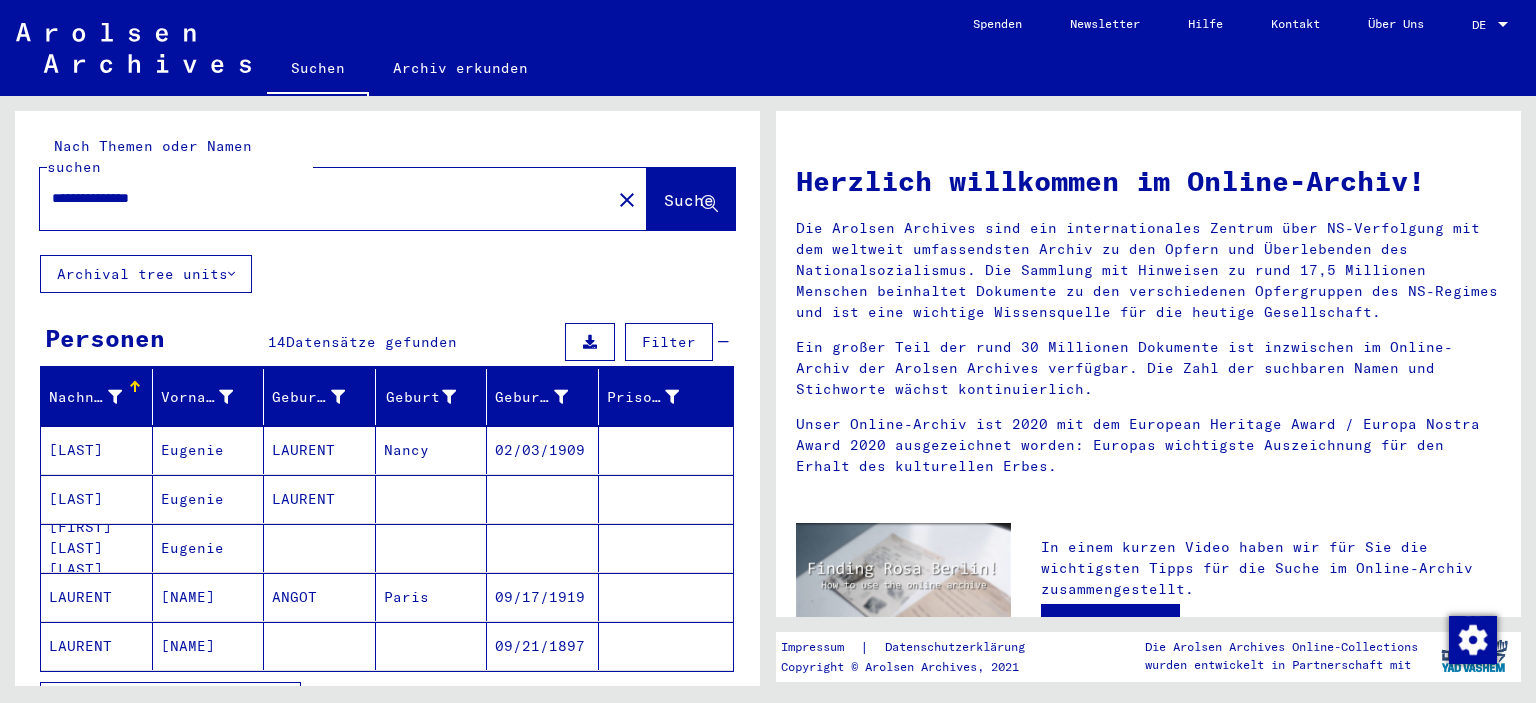 click on "ANGOT" at bounding box center [320, 646] 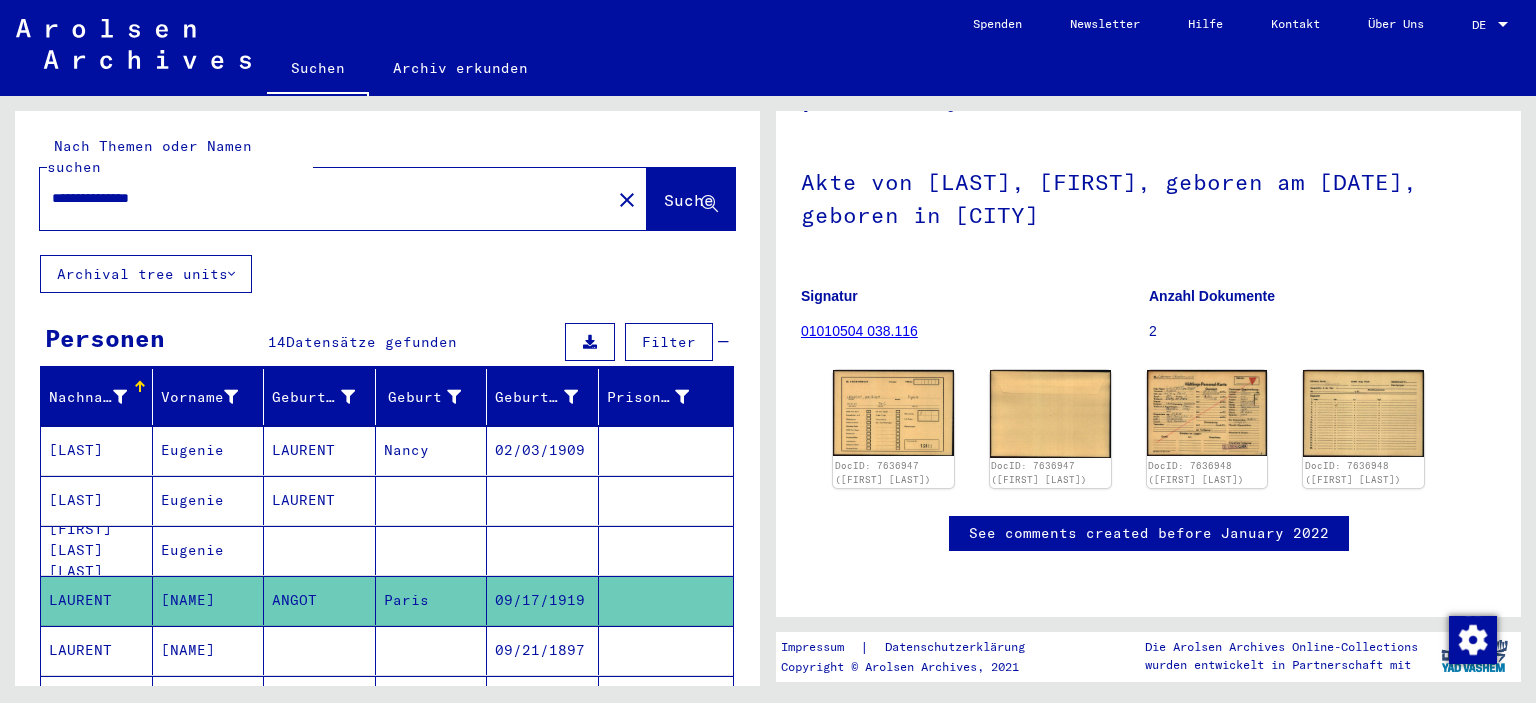 scroll, scrollTop: 200, scrollLeft: 0, axis: vertical 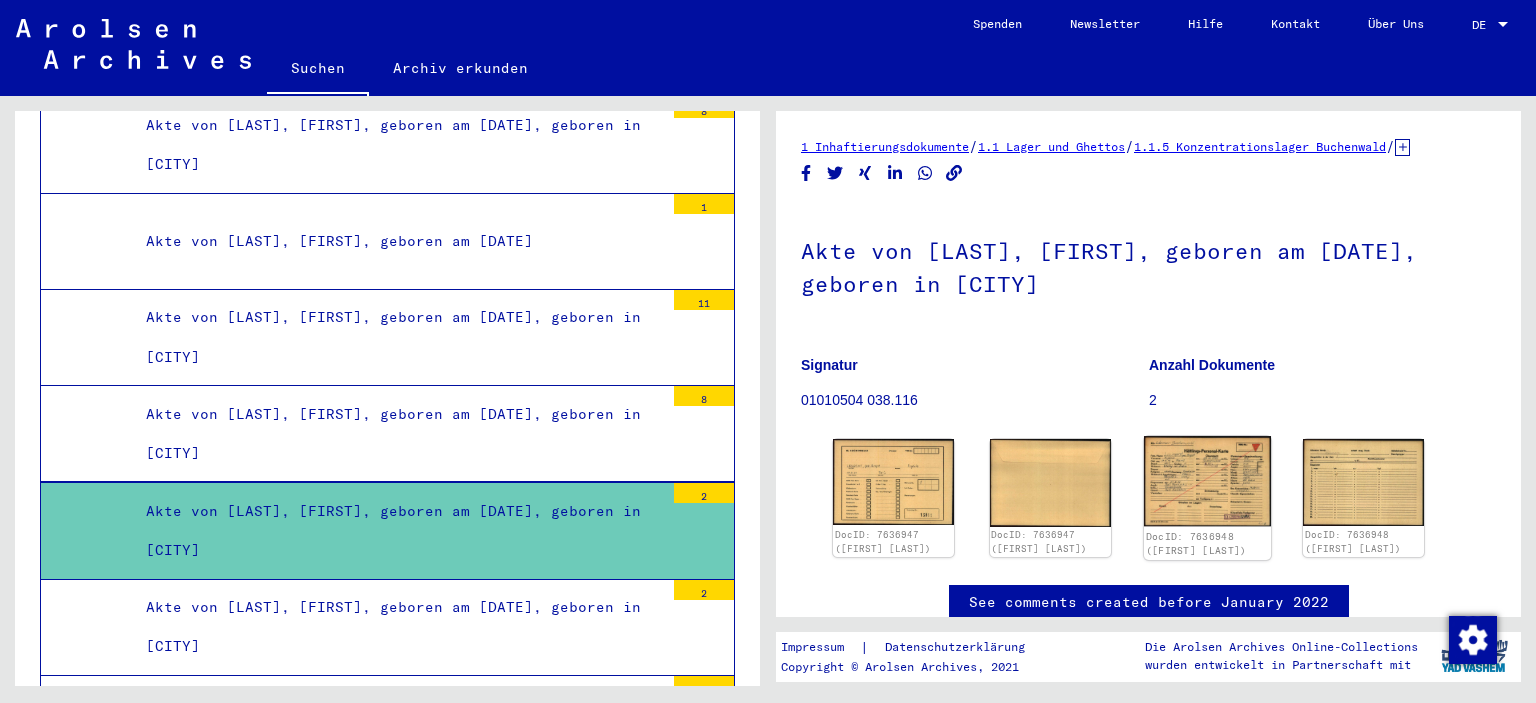 click 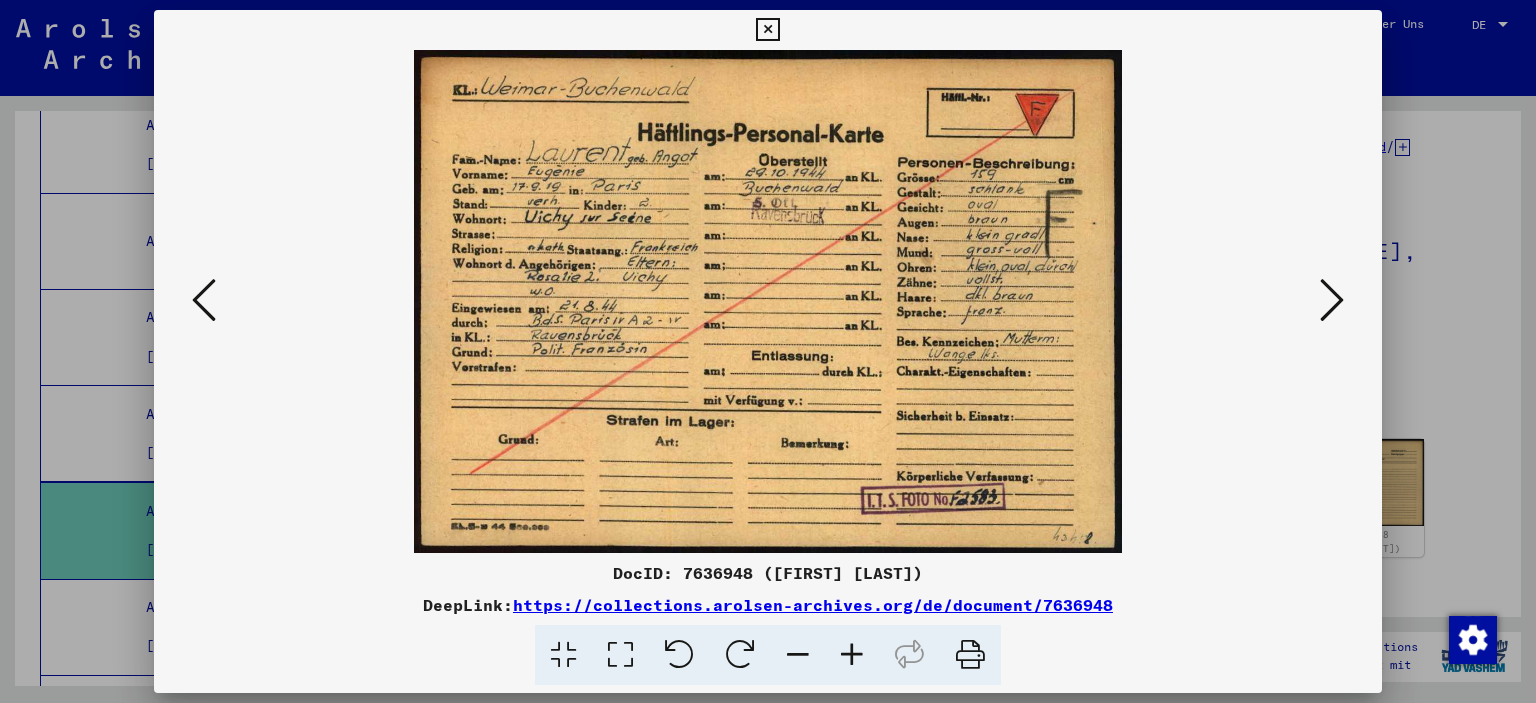 click at bounding box center [767, 30] 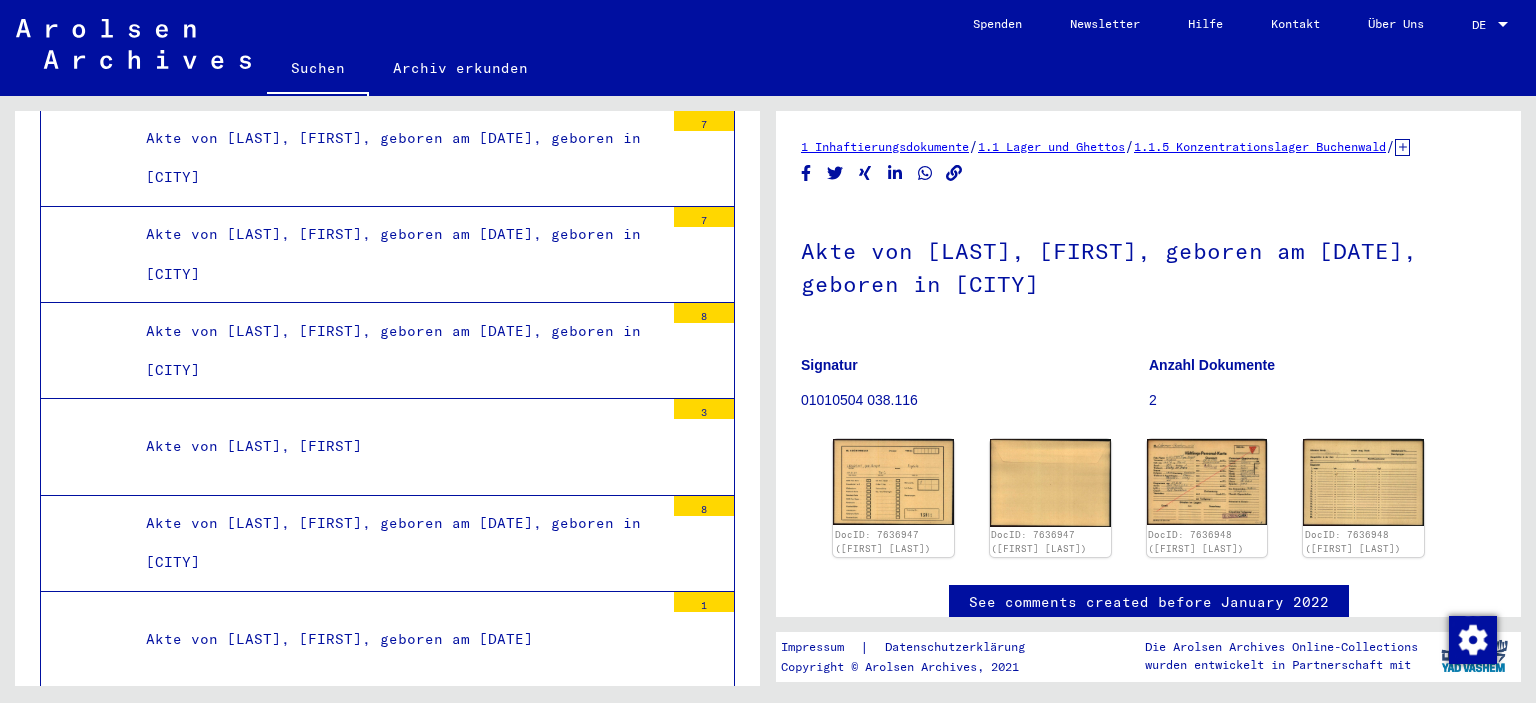 scroll, scrollTop: 14385, scrollLeft: 0, axis: vertical 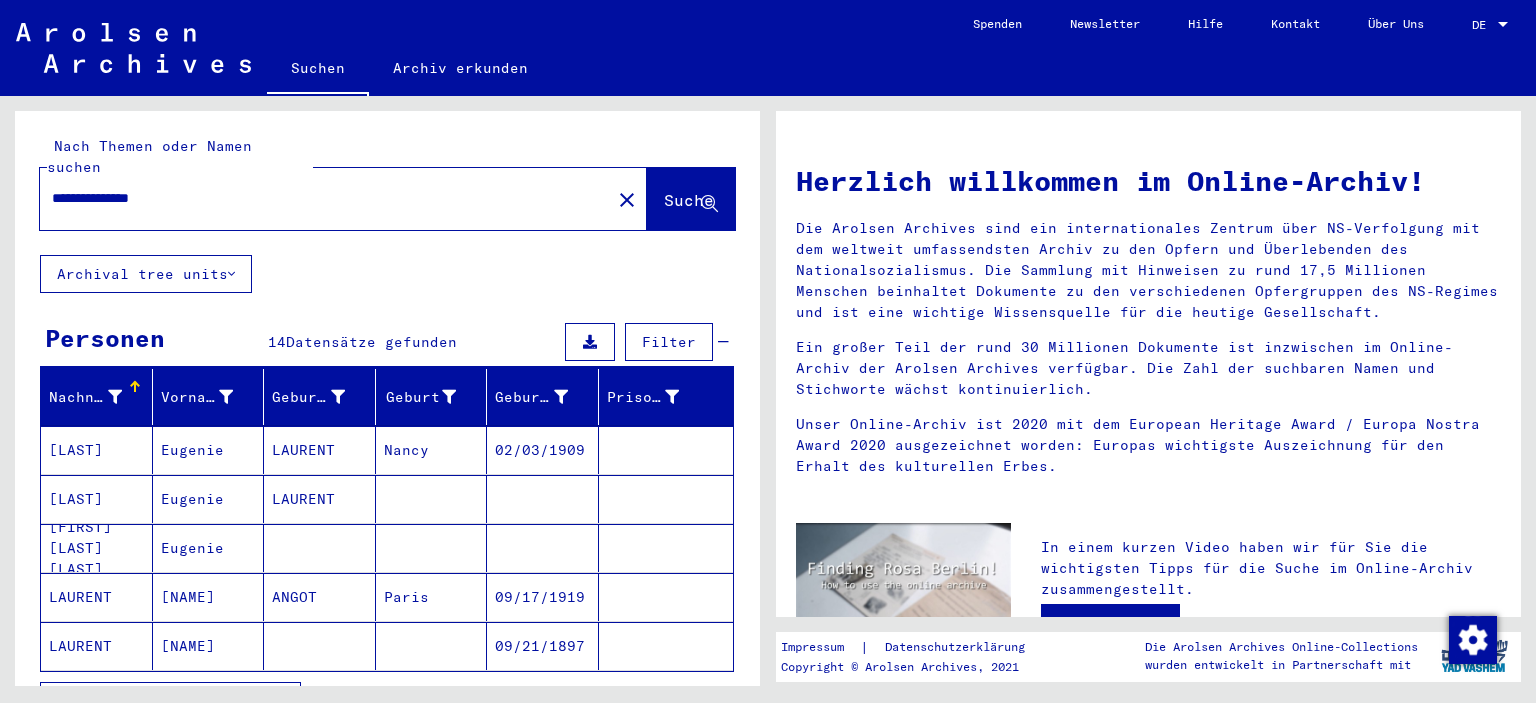 click 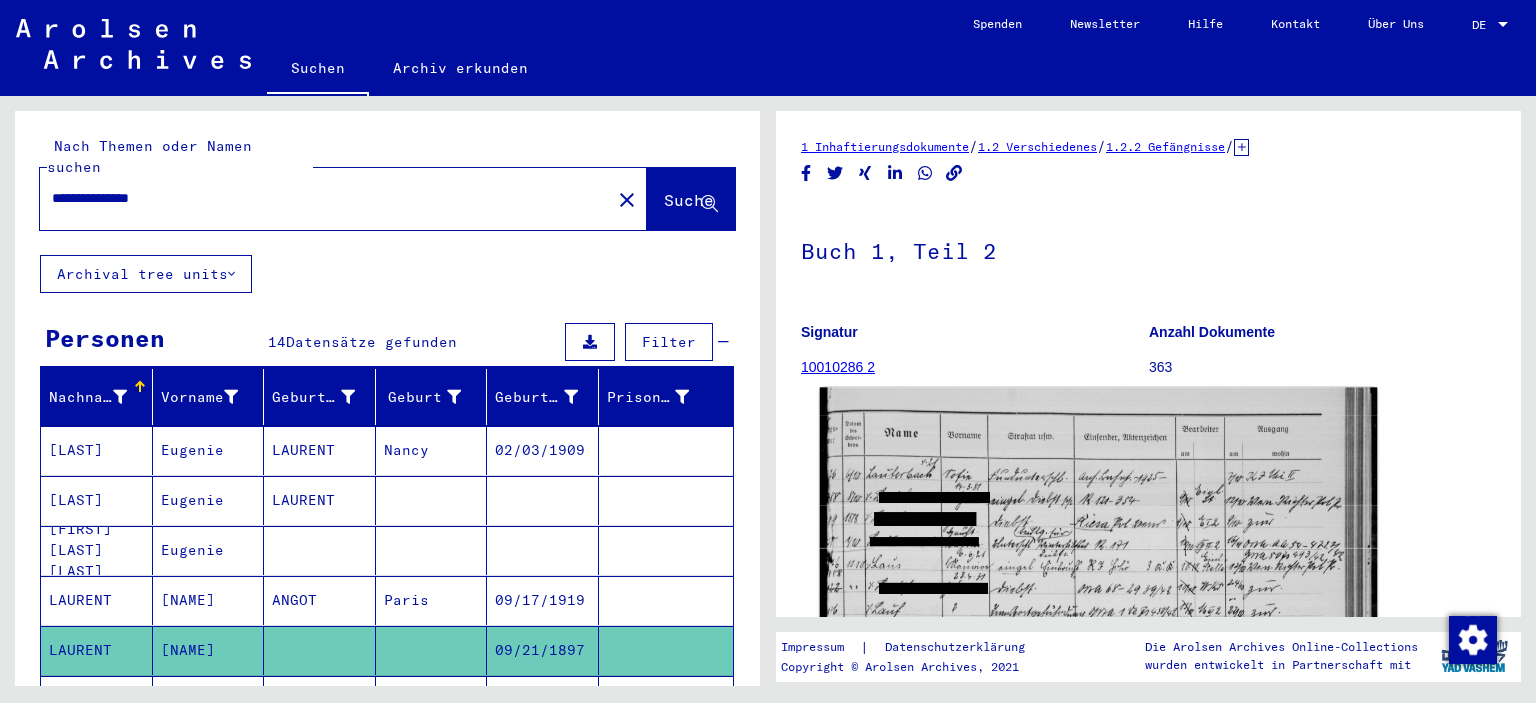 scroll, scrollTop: 0, scrollLeft: 0, axis: both 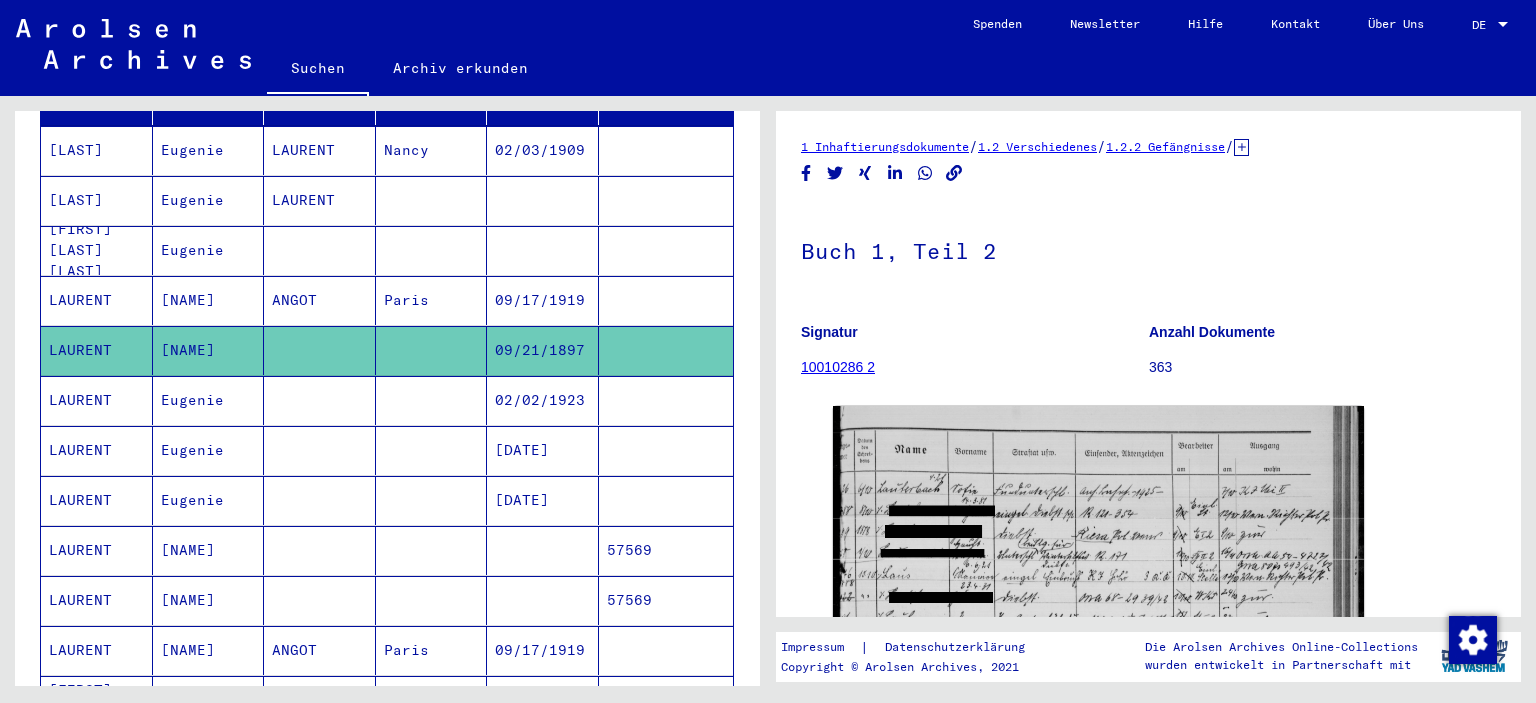 click at bounding box center [543, 600] 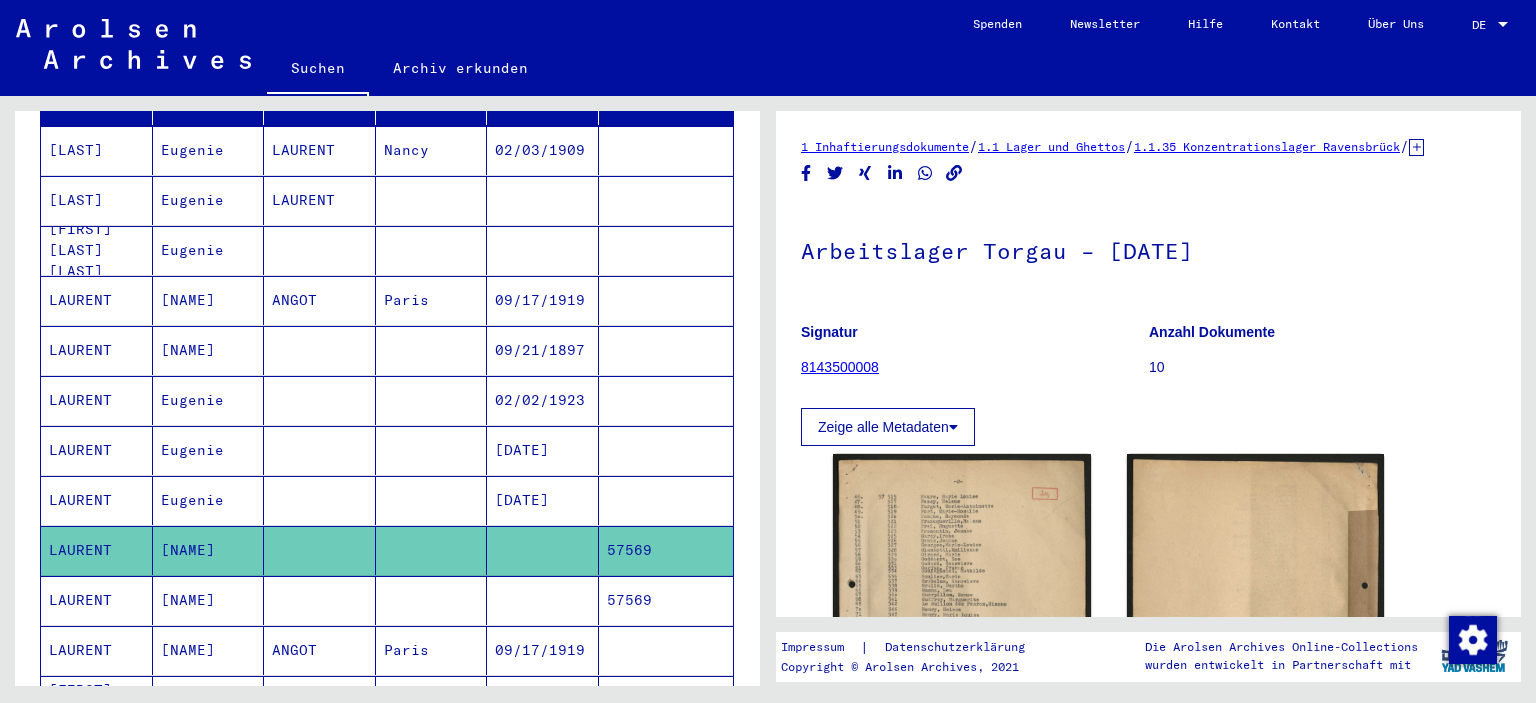 click at bounding box center [543, 650] 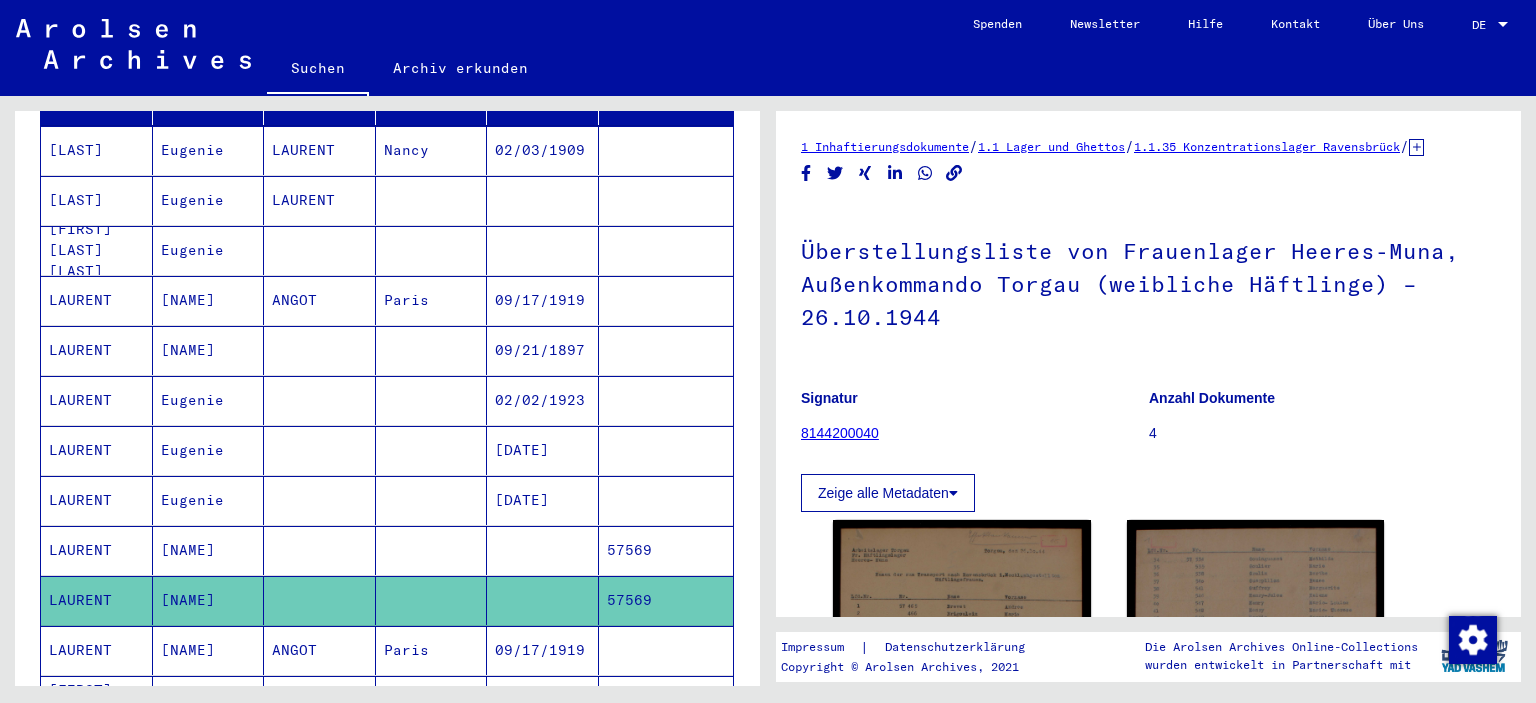 click on "09/17/1919" at bounding box center [543, 700] 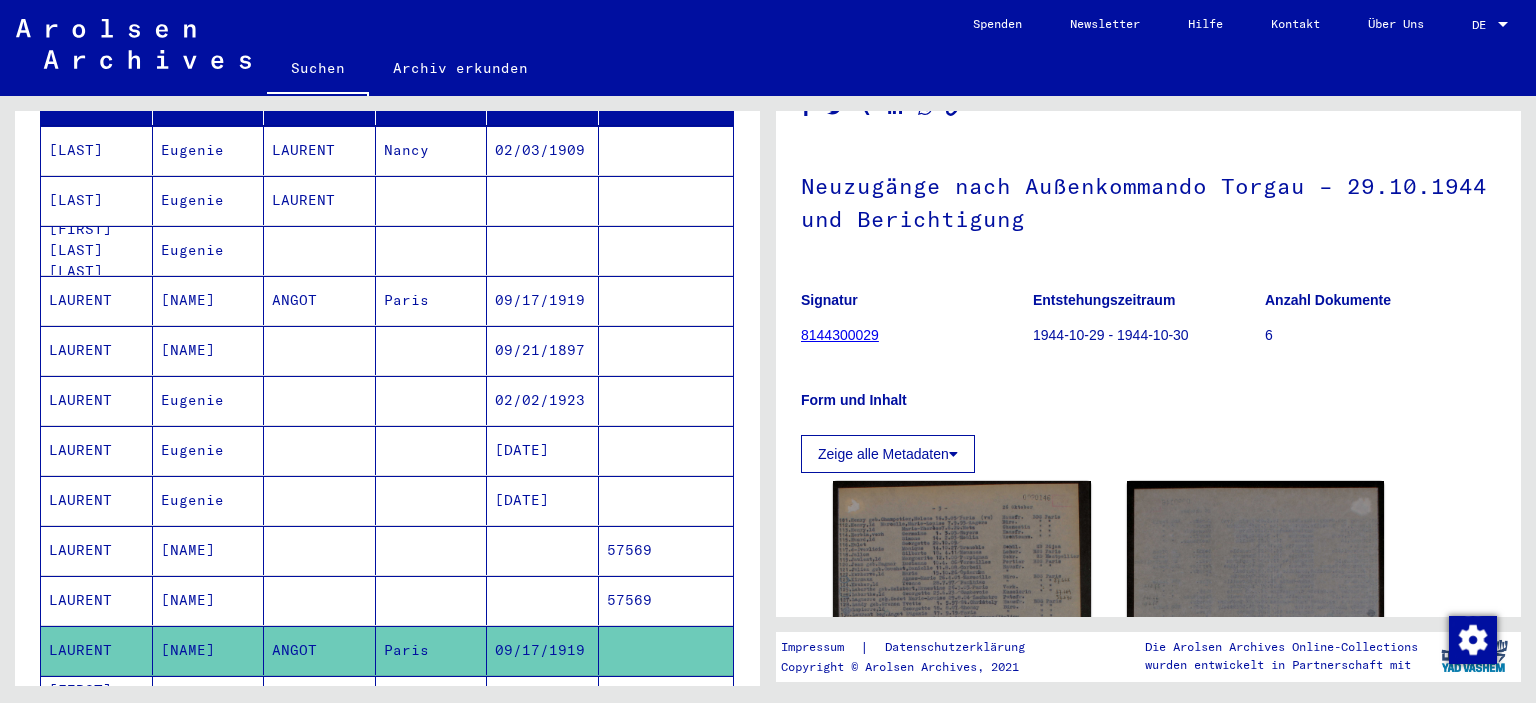 scroll, scrollTop: 100, scrollLeft: 0, axis: vertical 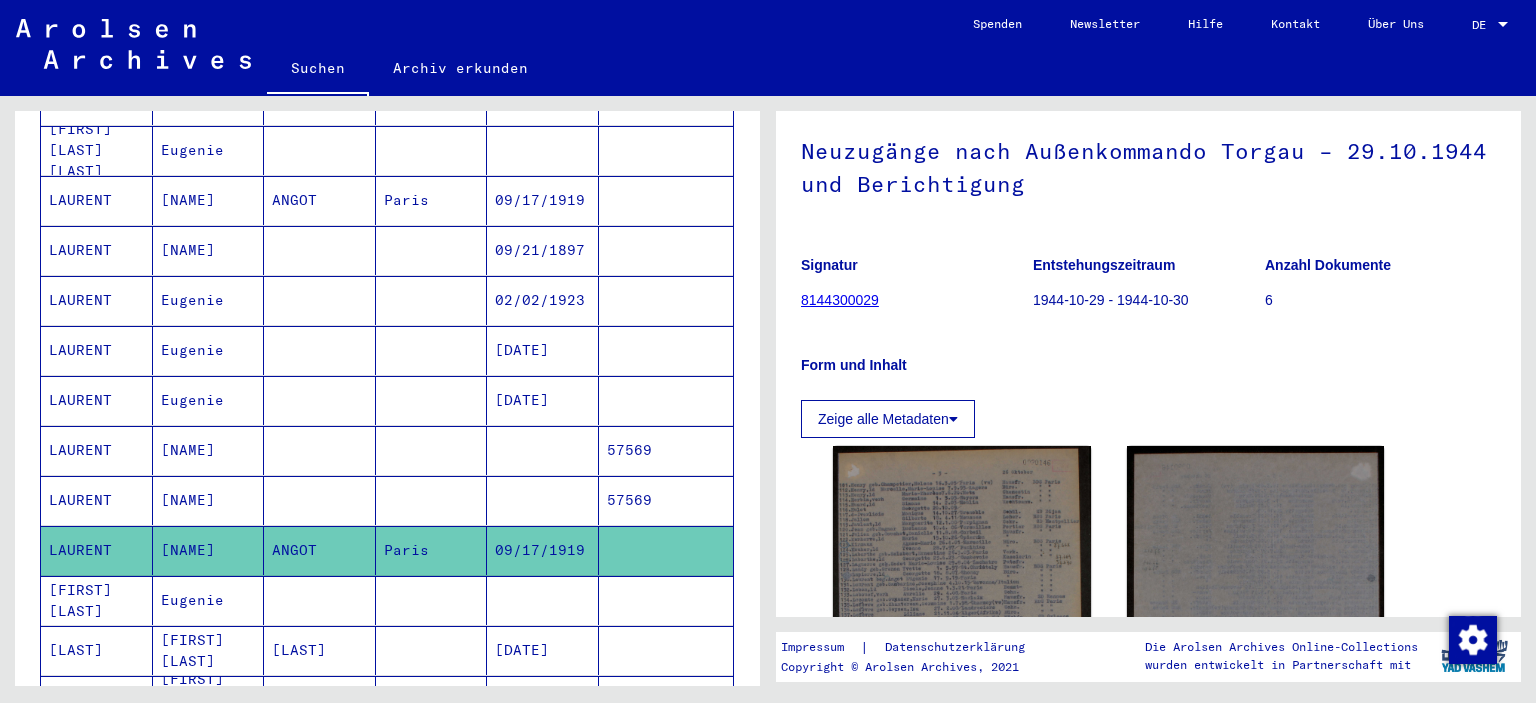 click at bounding box center (543, 650) 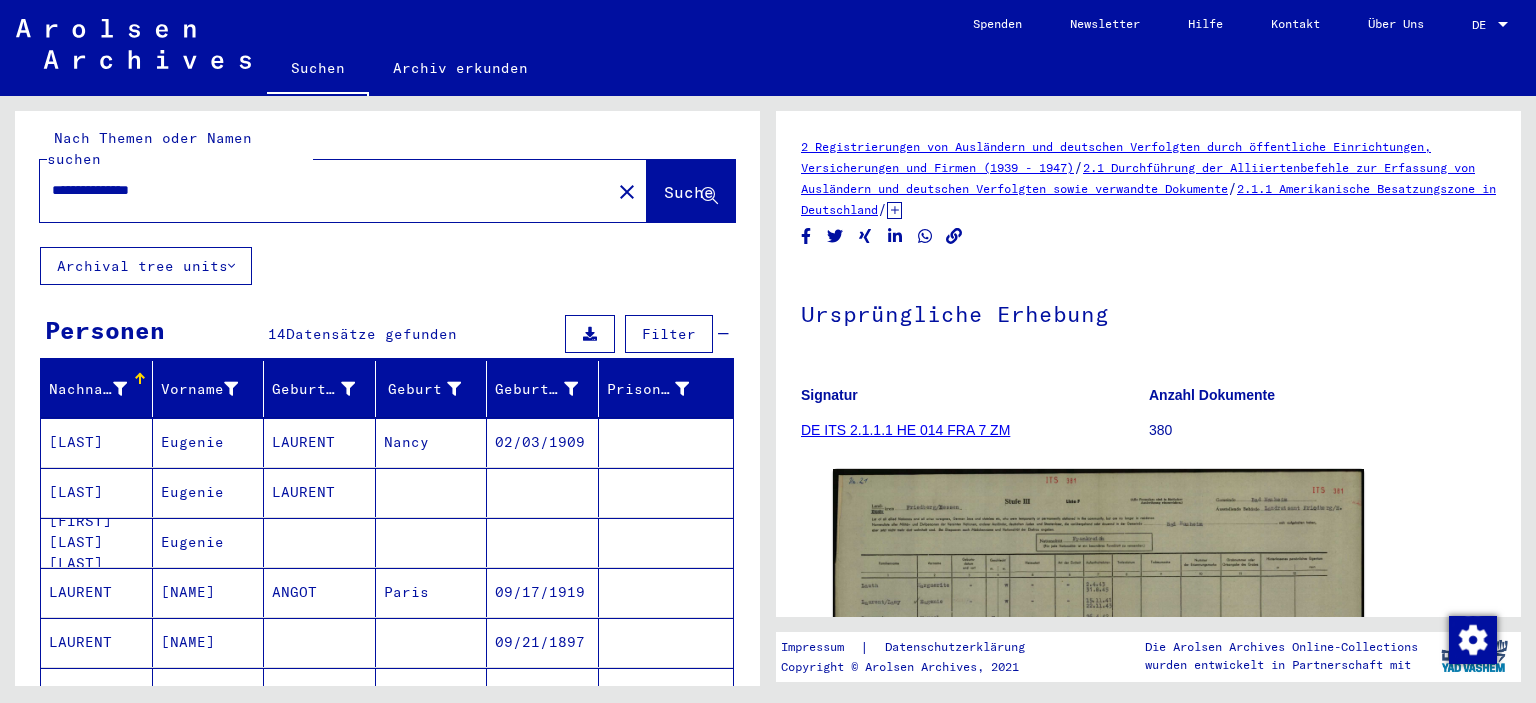 scroll, scrollTop: 0, scrollLeft: 0, axis: both 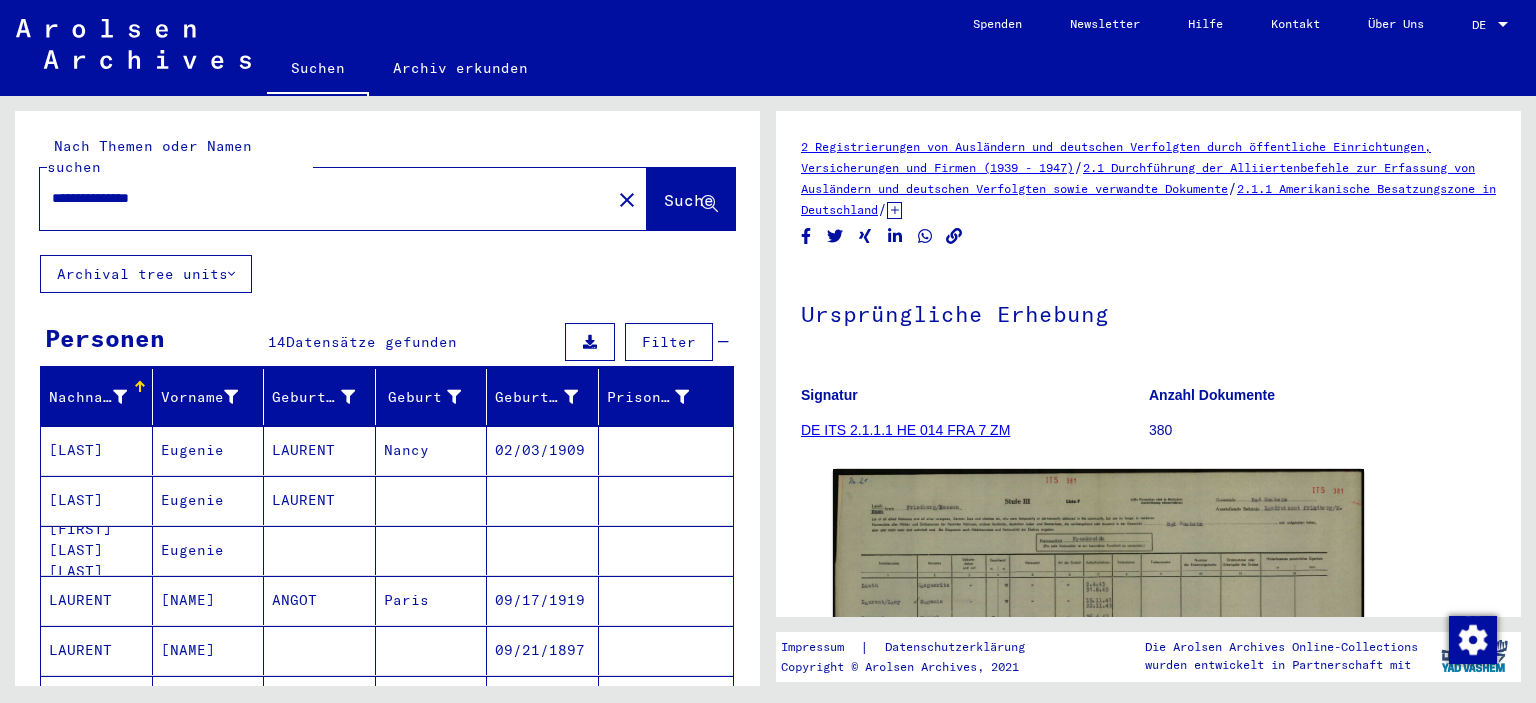 drag, startPoint x: 181, startPoint y: 175, endPoint x: 123, endPoint y: 195, distance: 61.351448 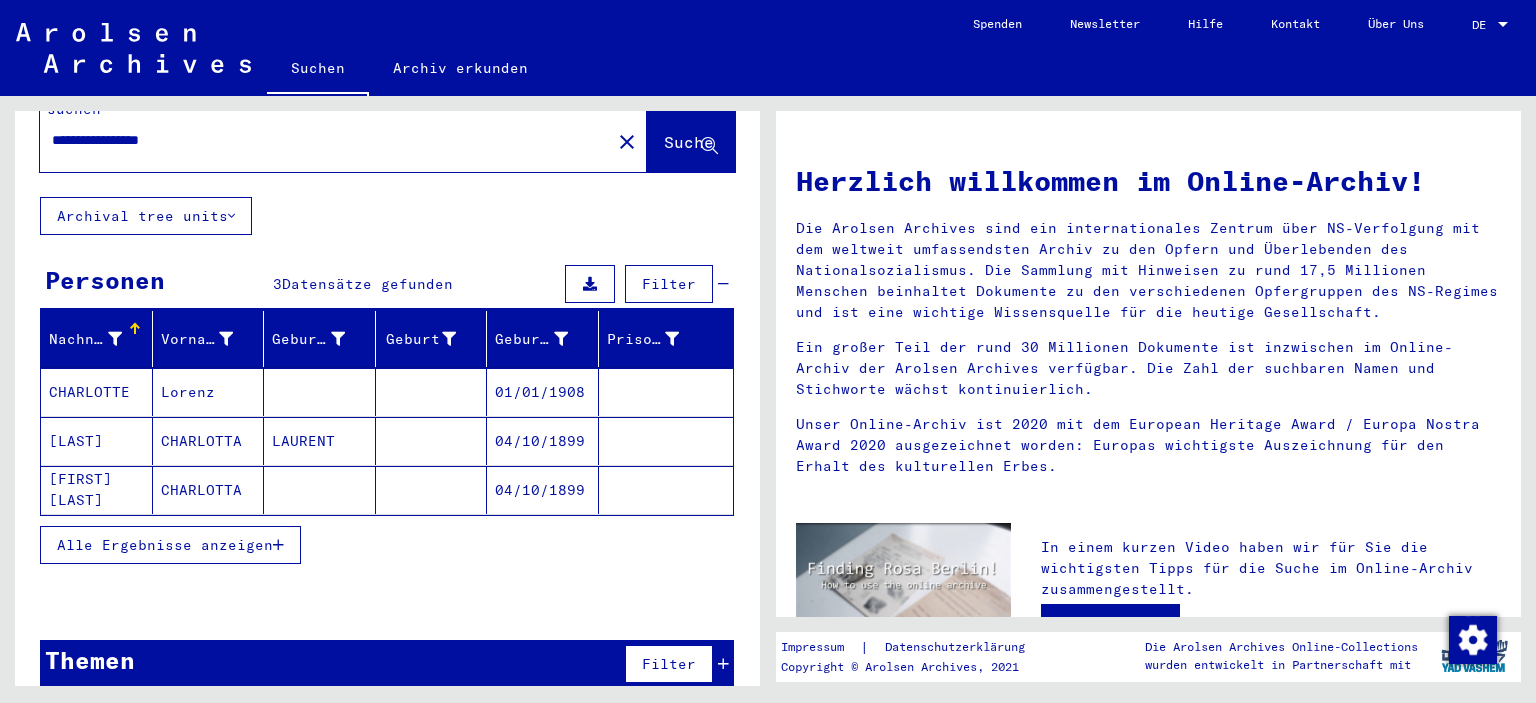 scroll, scrollTop: 0, scrollLeft: 0, axis: both 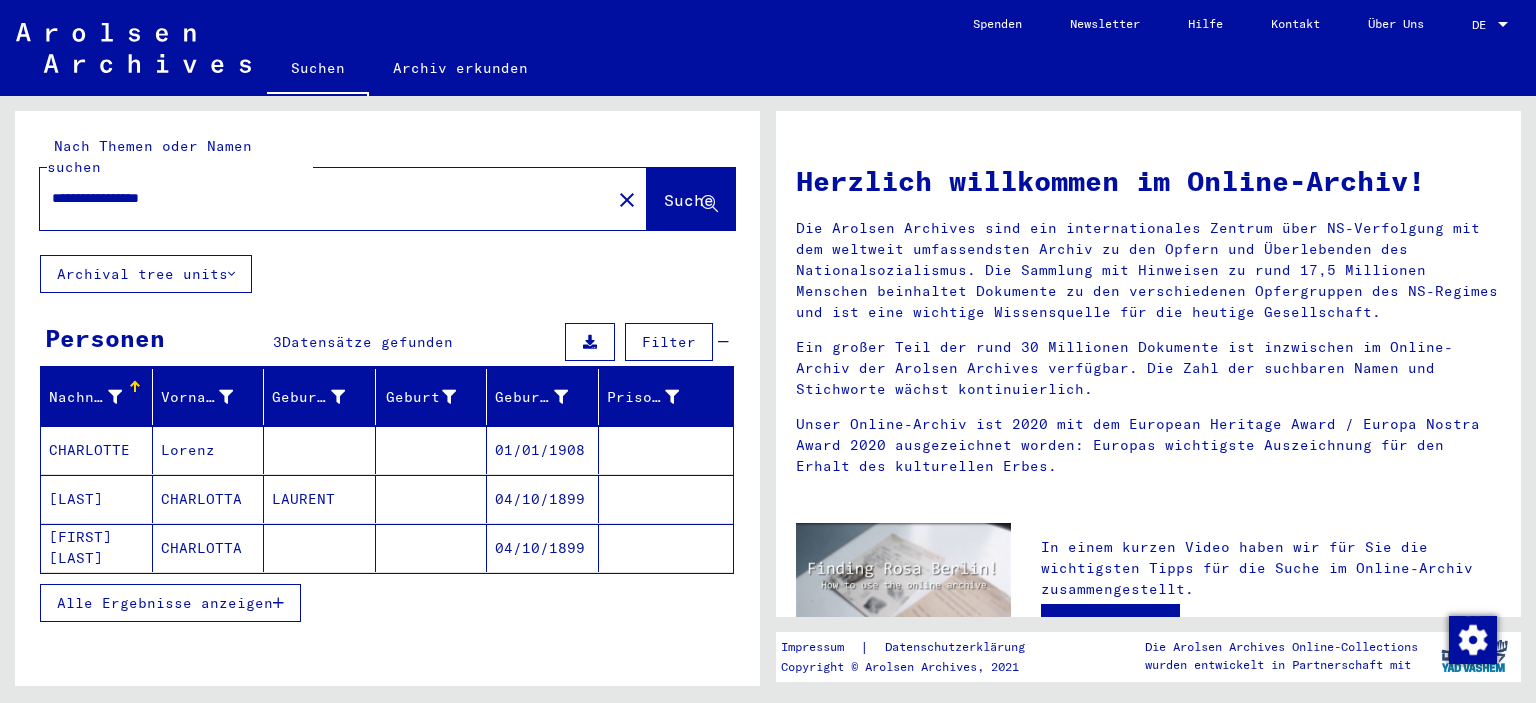 drag, startPoint x: 111, startPoint y: 173, endPoint x: 48, endPoint y: 185, distance: 64.132675 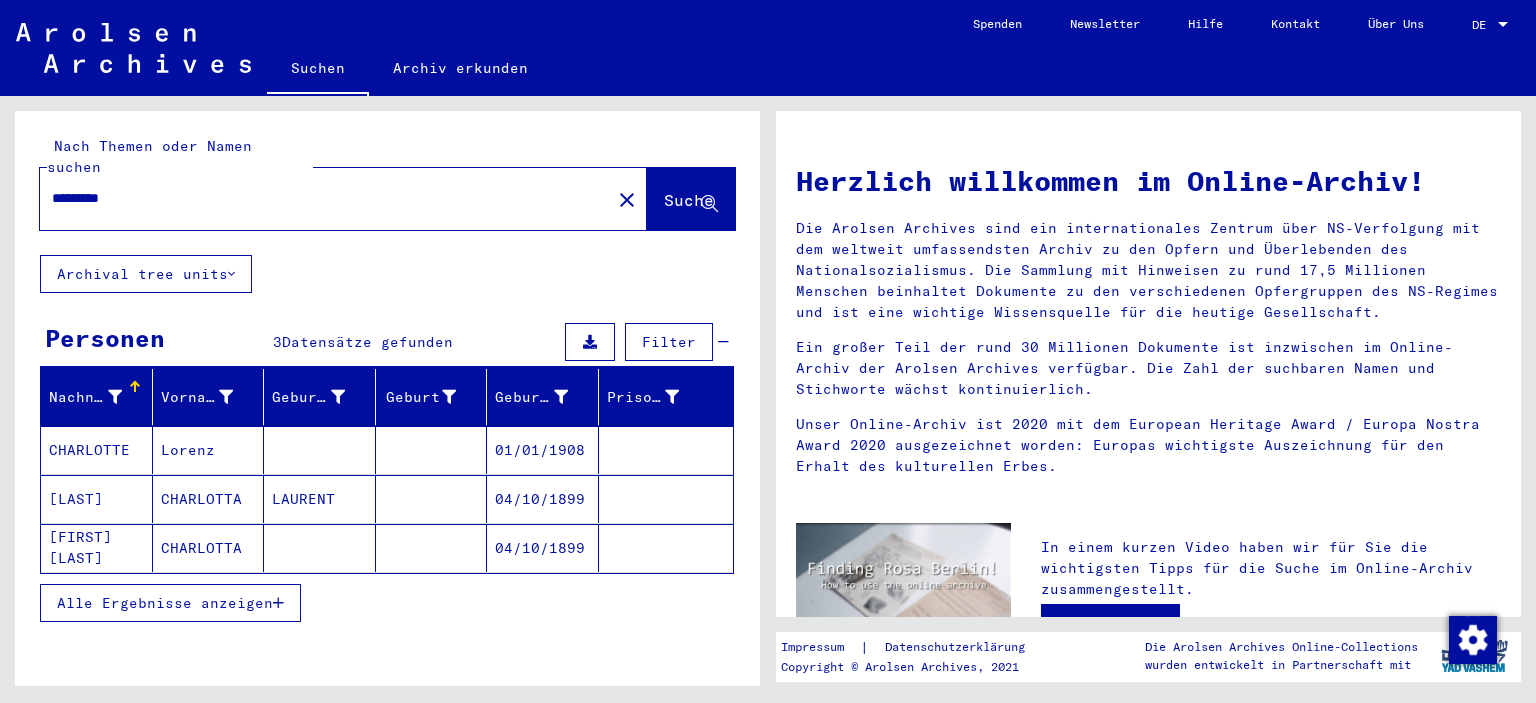 click on "*********" at bounding box center (319, 198) 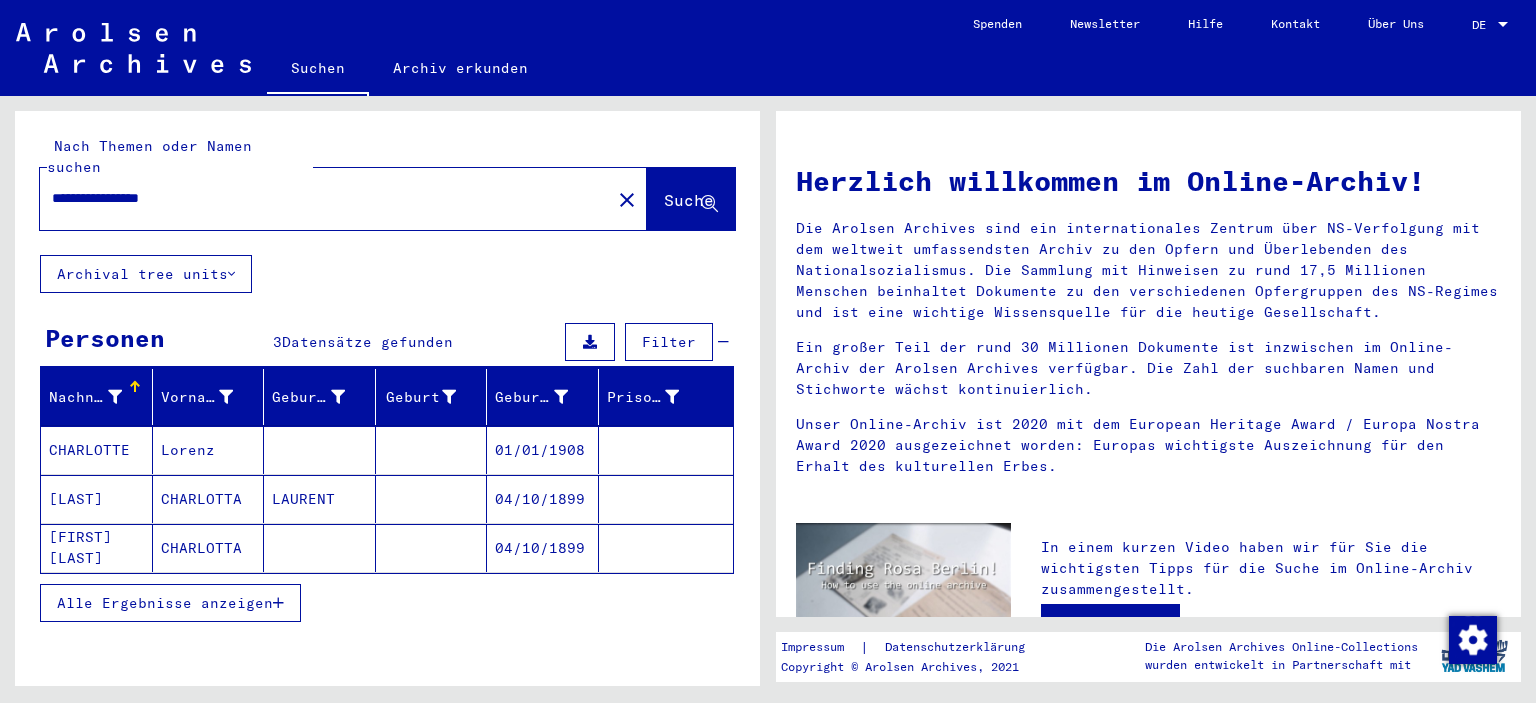 drag, startPoint x: 55, startPoint y: 175, endPoint x: 59, endPoint y: 185, distance: 10.770329 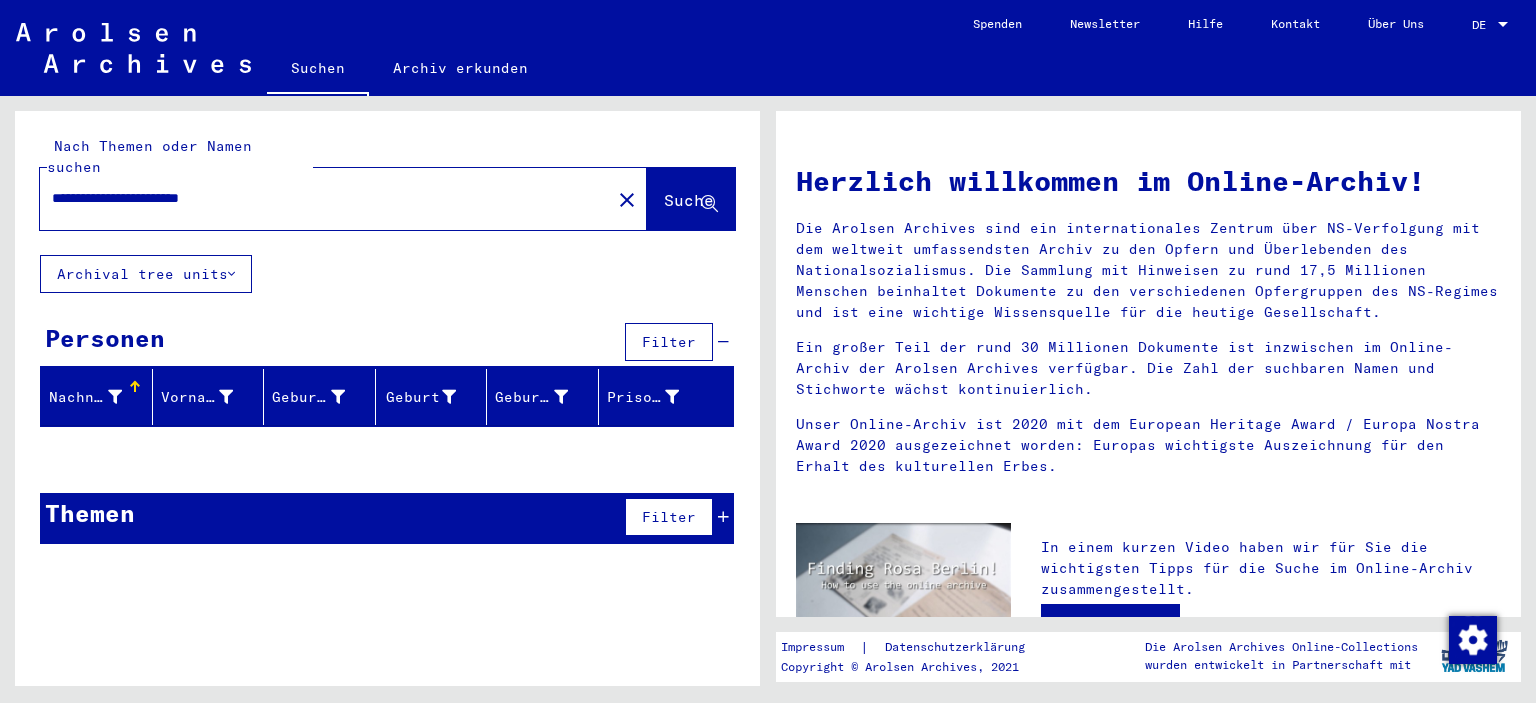 click on "**********" at bounding box center (319, 198) 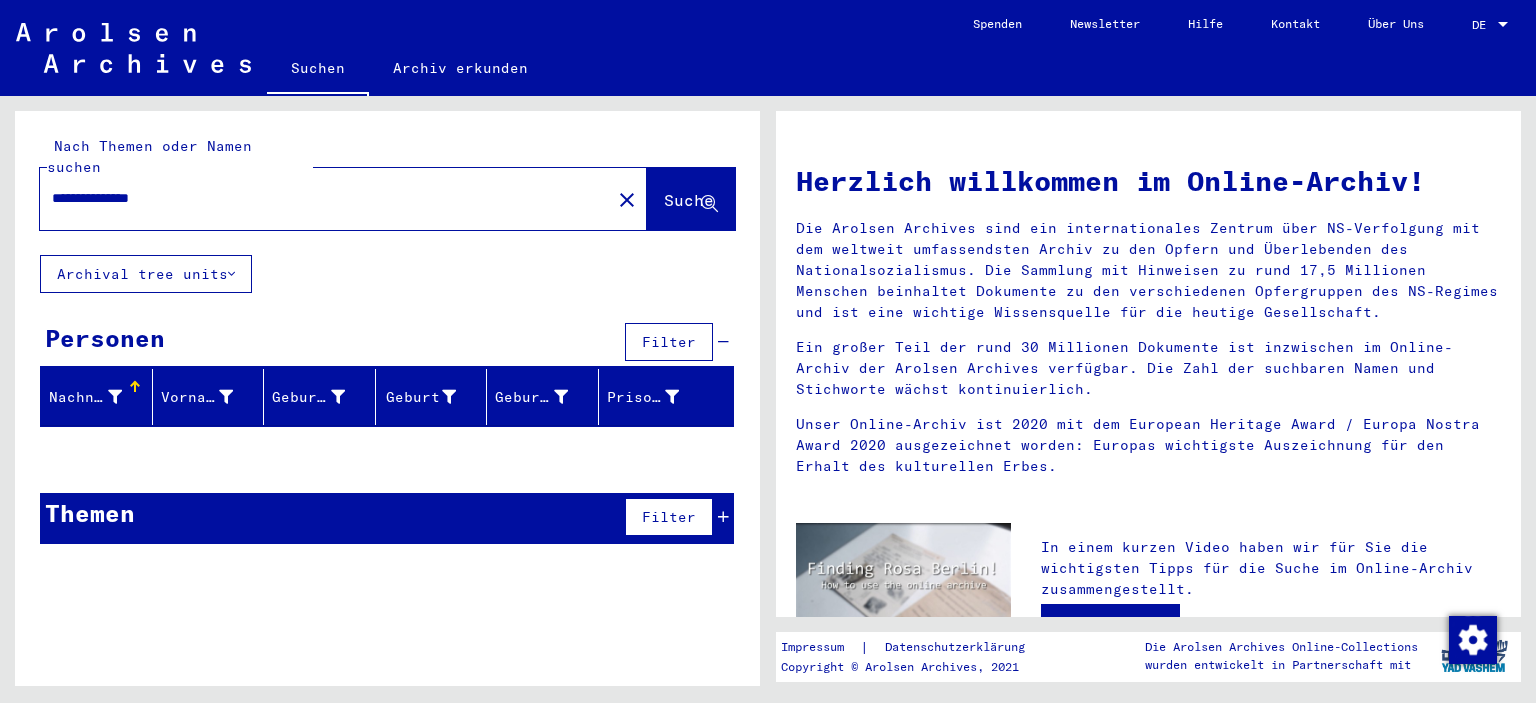 type on "**********" 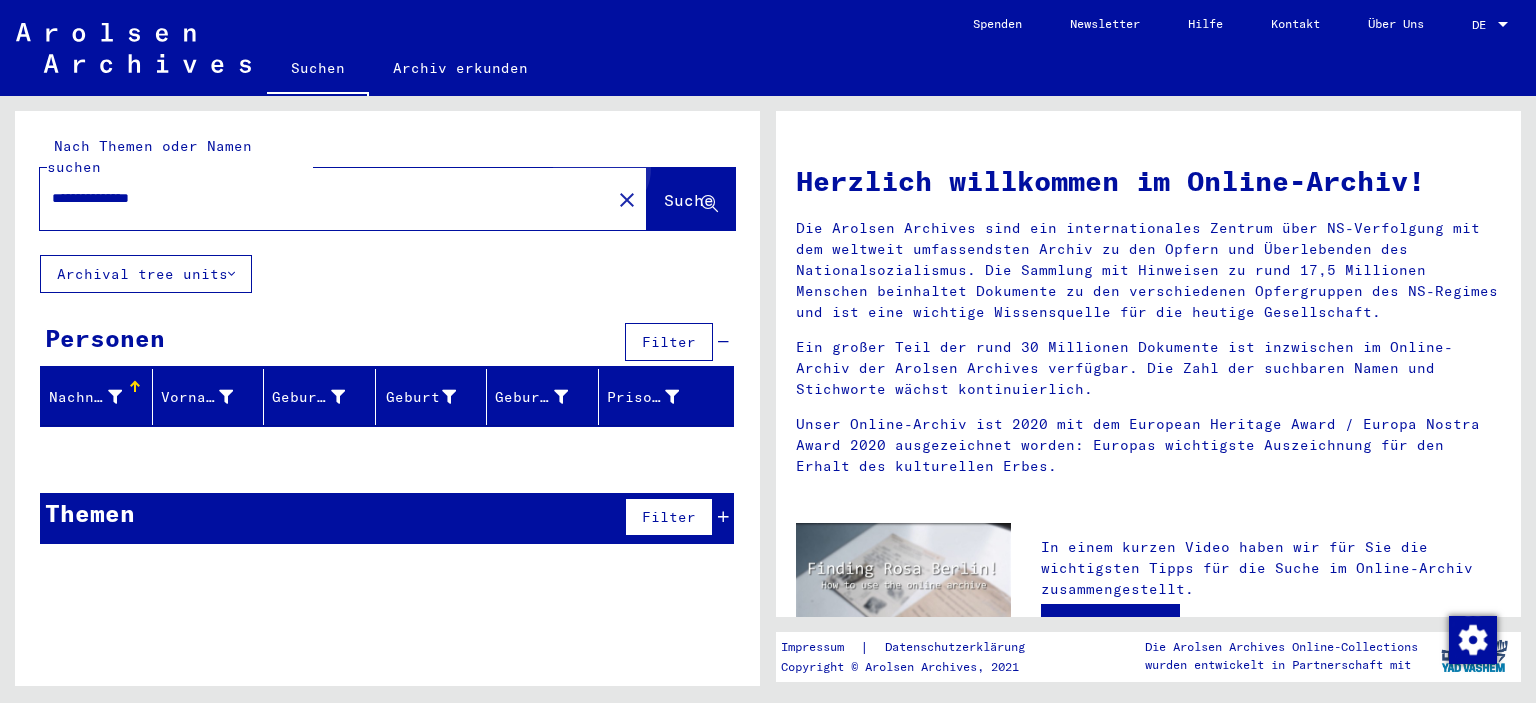 click on "Suche" 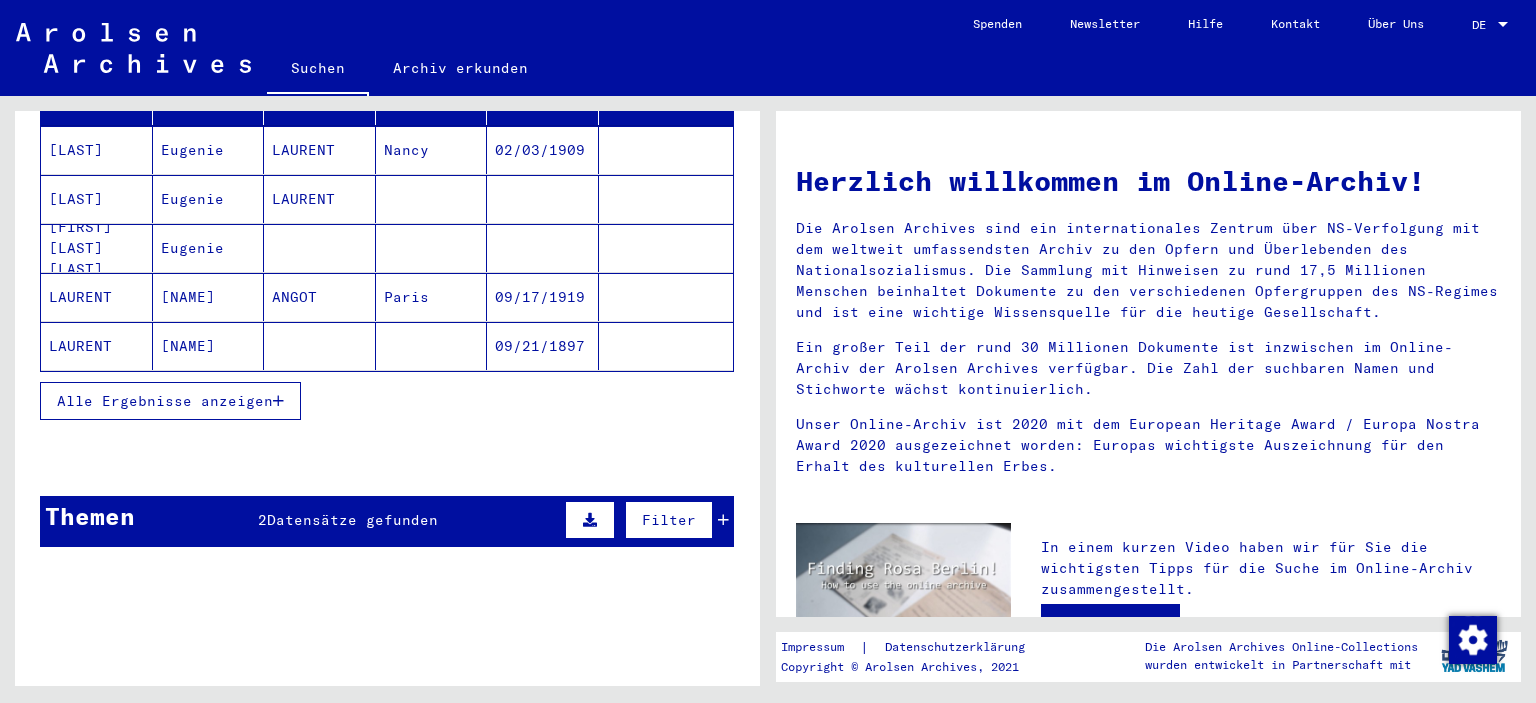 scroll, scrollTop: 397, scrollLeft: 0, axis: vertical 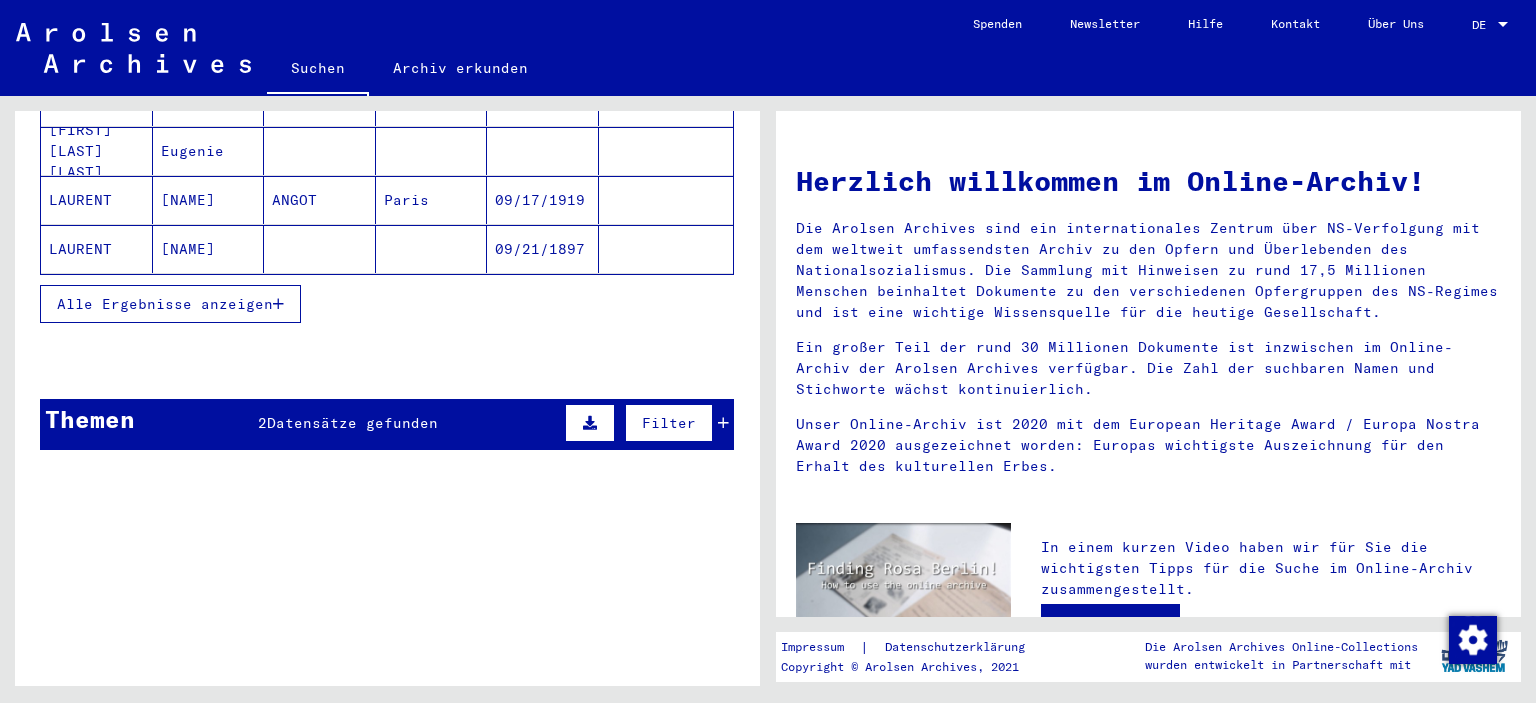 click on "Datensätze gefunden" at bounding box center (352, 423) 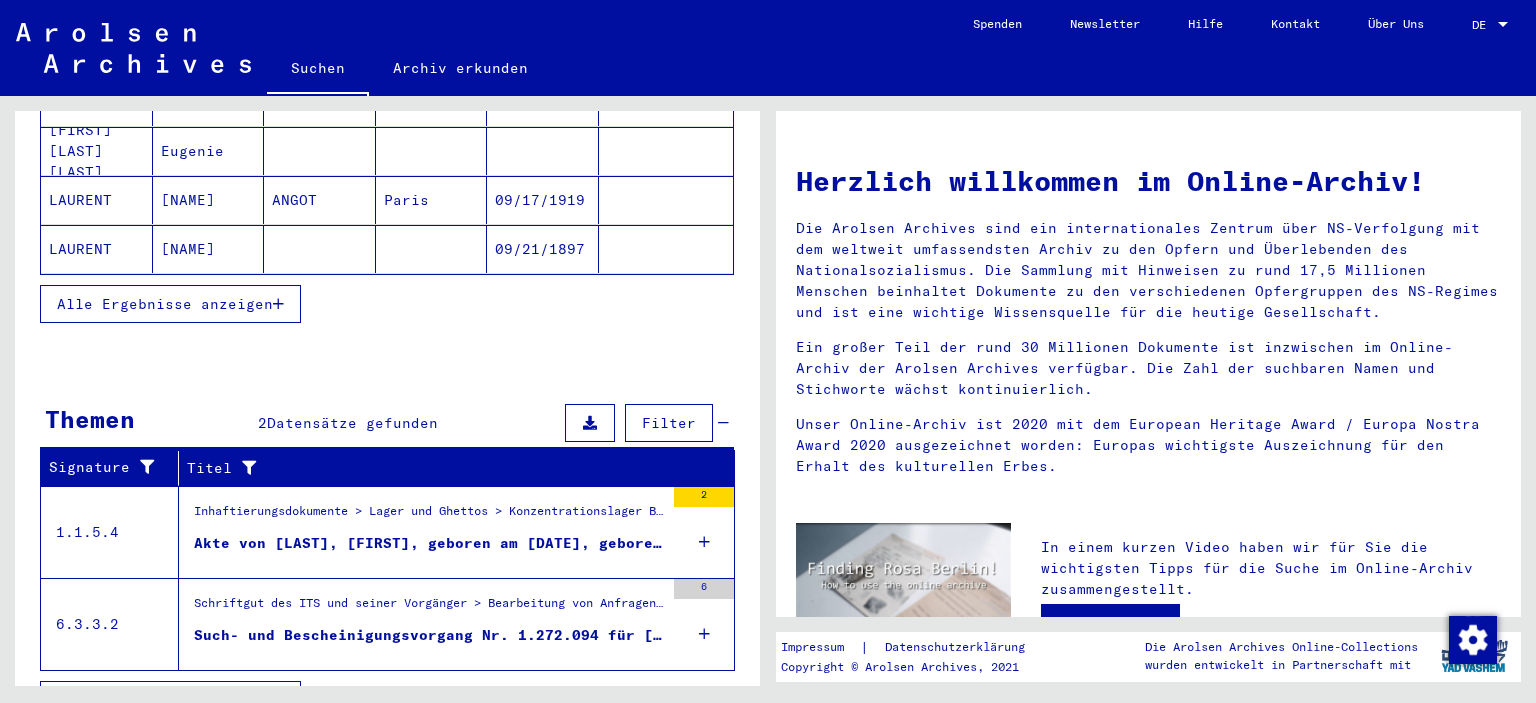 click on "Schriftgut des ITS und seiner Vorgänger > Bearbeitung von Anfragen > Fallbezogene Akten des ITS ab 1947 > T/D-Fallablage > Such- und Bescheinigungsvorgänge mit den (T/D-) Nummern von 1.250.000 bis 1.499.999 > Such- und Bescheinigungsvorgänge mit den (T/D-) Nummern von 1.272.000 bis 1.272.499" at bounding box center [429, 608] 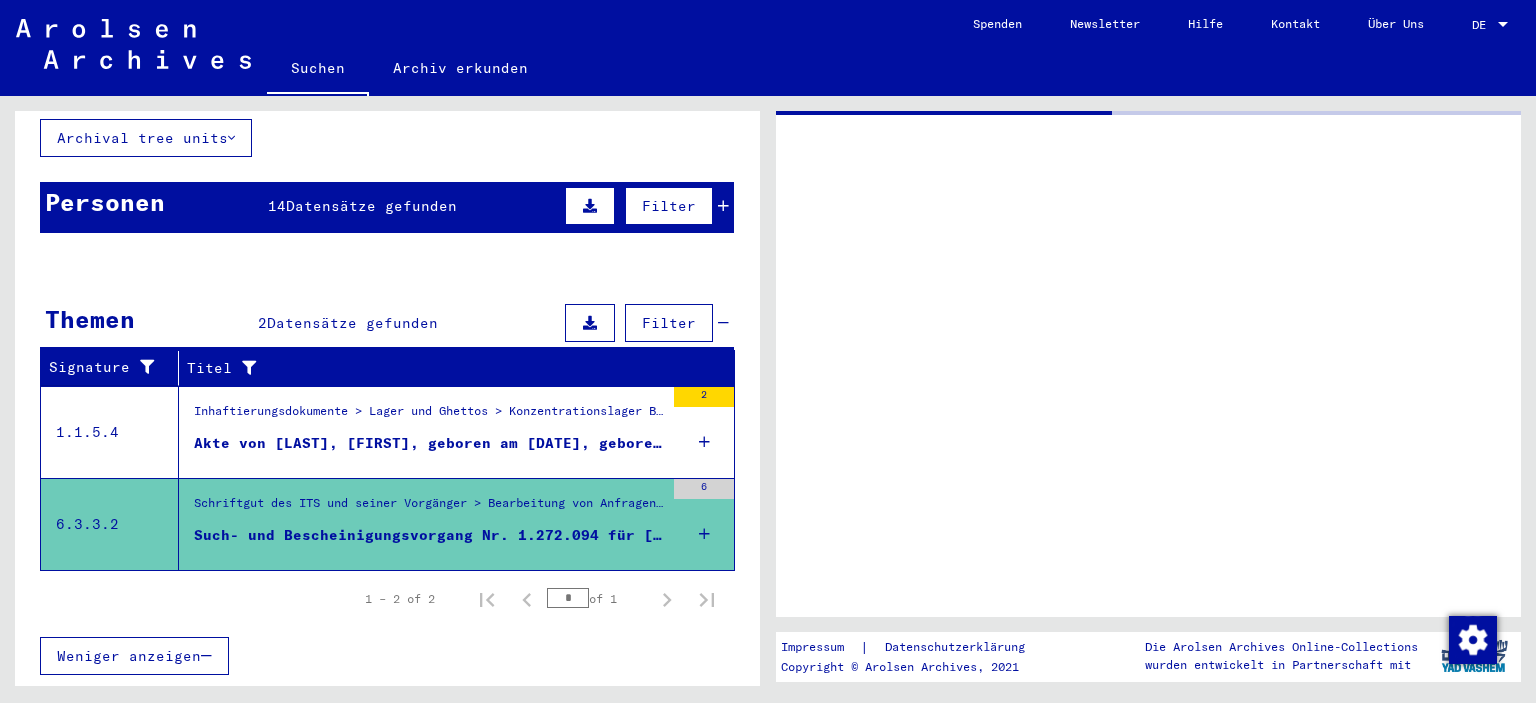 scroll, scrollTop: 110, scrollLeft: 0, axis: vertical 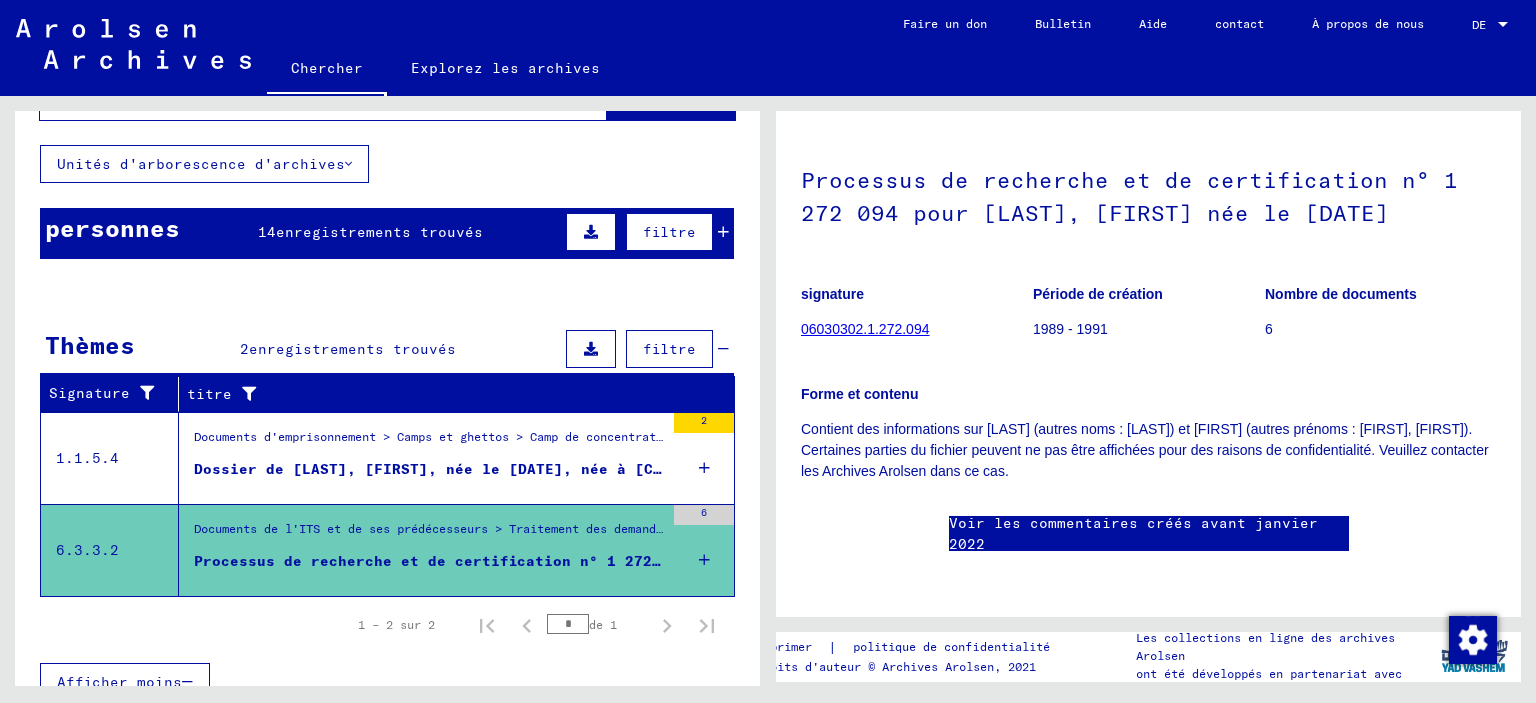 click on "Documents d'emprisonnement > Camps et ghettos > Camp de concentration de Buchenwald > Documents individuels - Femmes de Buchenwald > Documents individuels de détenues - Camp de concentration de Buchenwald, Femmes > Dossiers nominatifs de [LAST]" at bounding box center [429, 442] 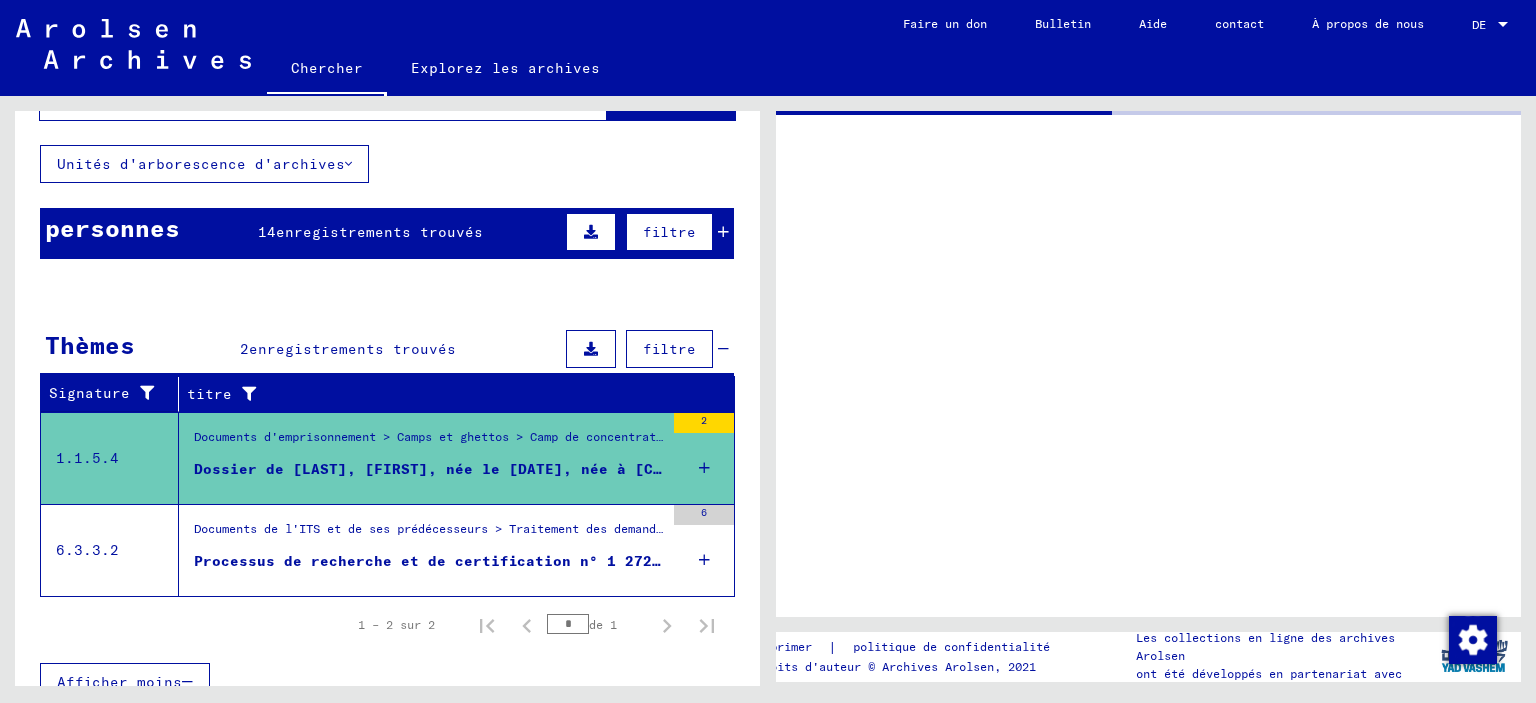 scroll, scrollTop: 0, scrollLeft: 0, axis: both 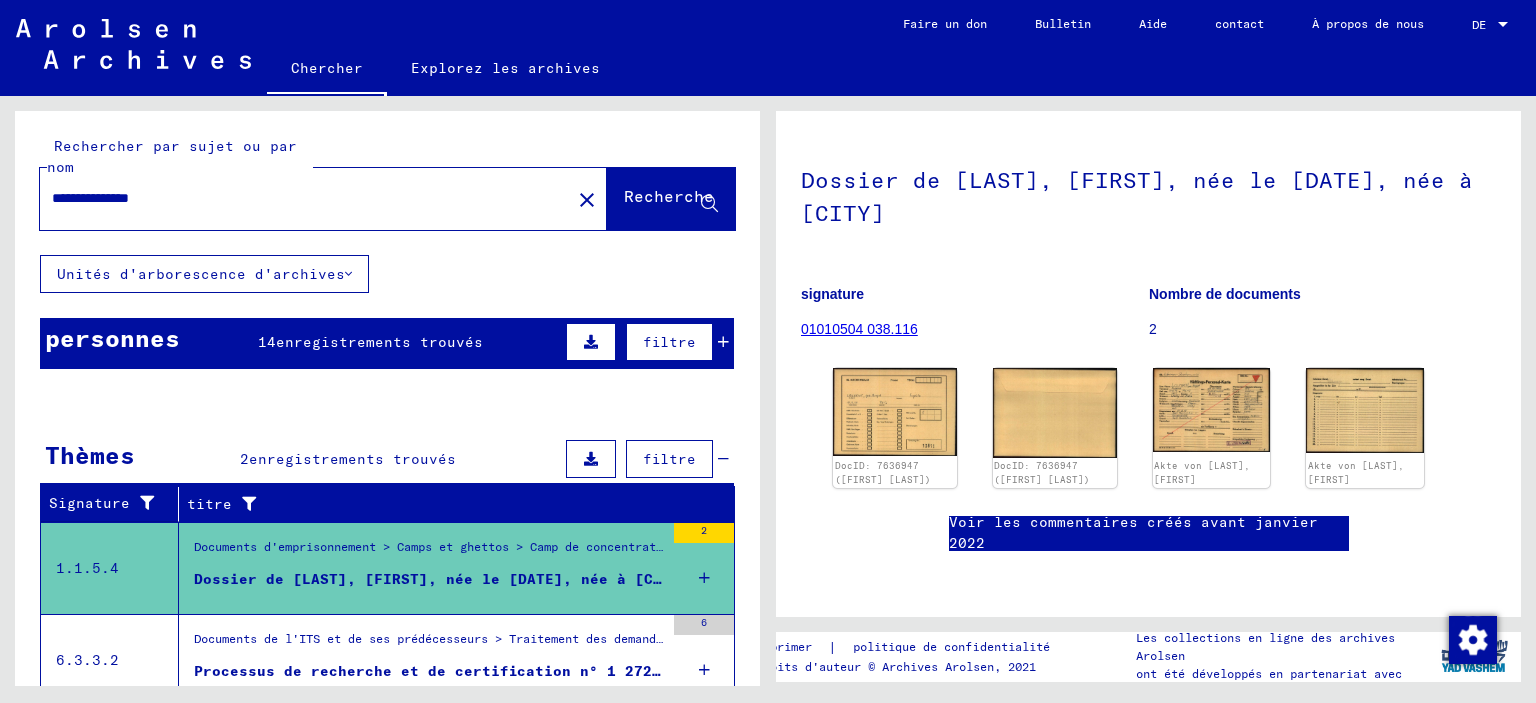 click on "enregistrements trouvés" at bounding box center (379, 342) 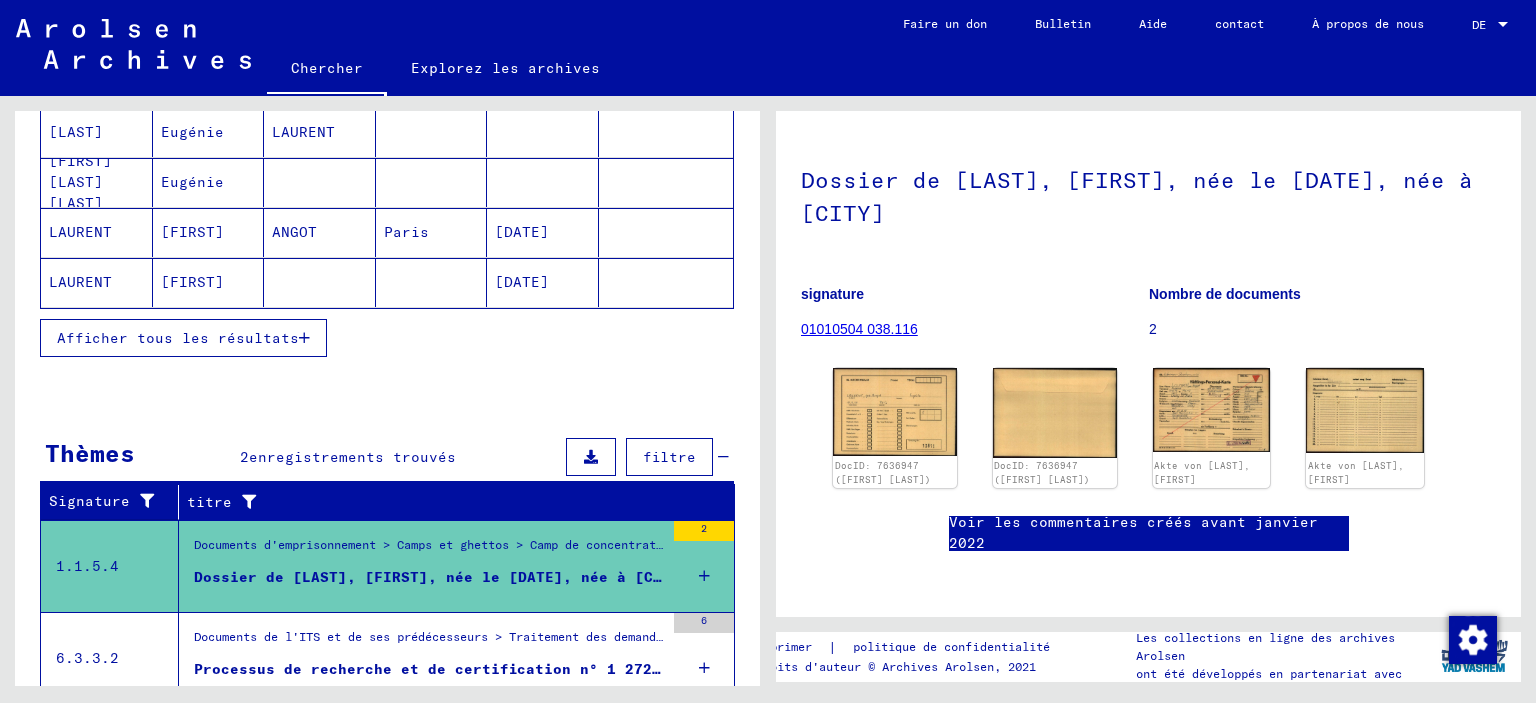 scroll, scrollTop: 400, scrollLeft: 0, axis: vertical 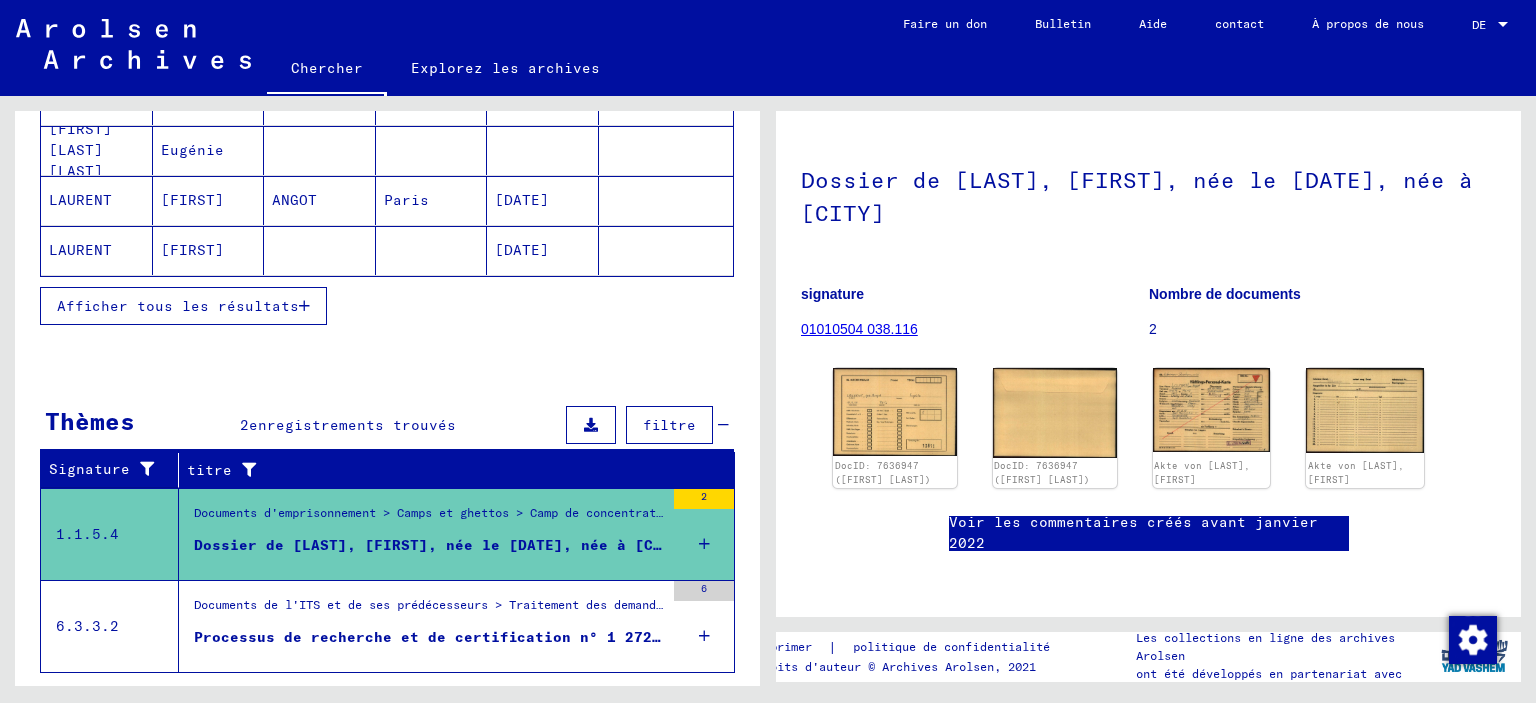 click on "Afficher tous les résultats" at bounding box center [178, 306] 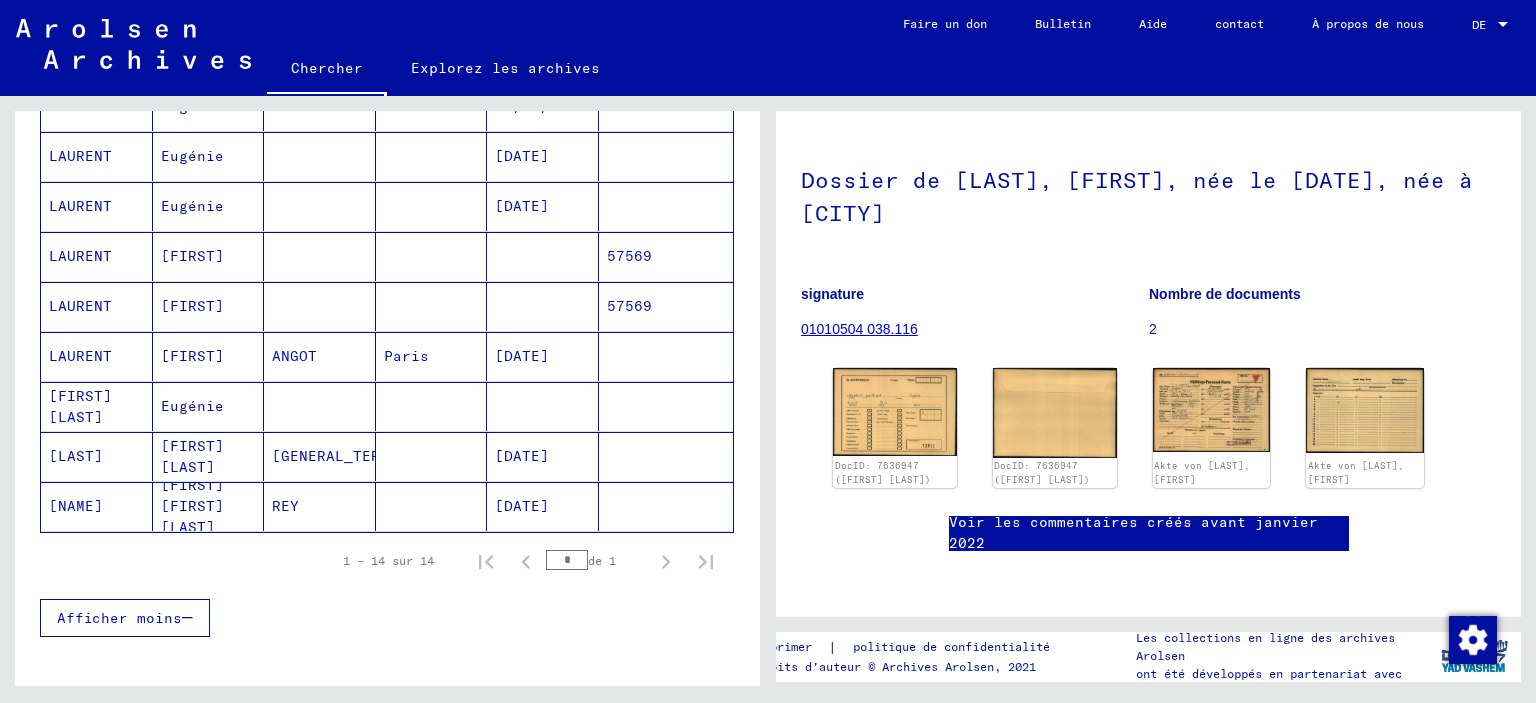 scroll, scrollTop: 600, scrollLeft: 0, axis: vertical 